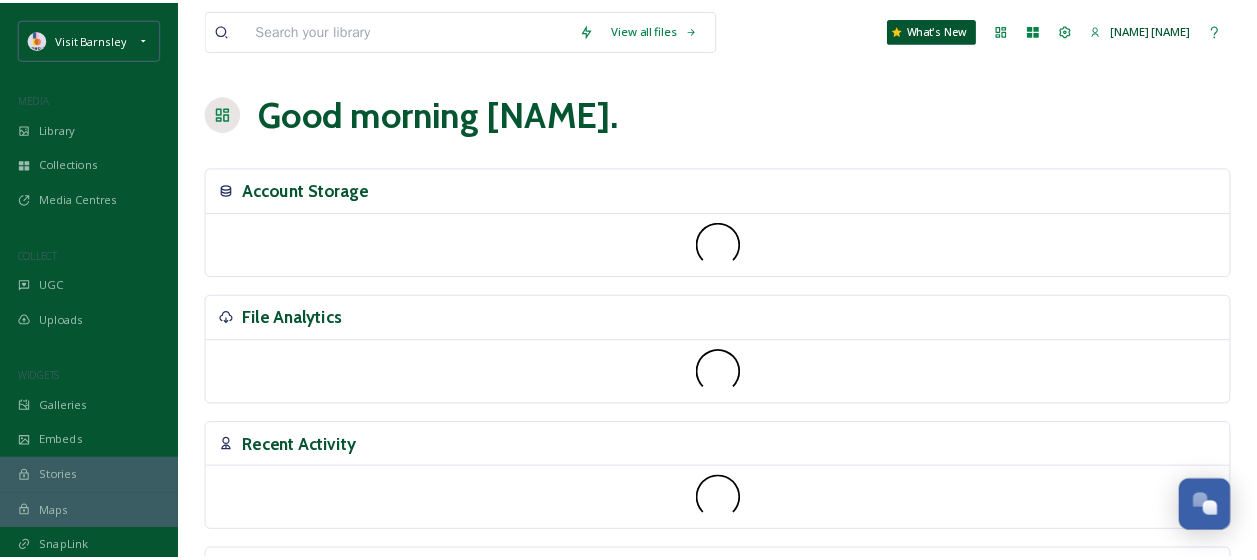 scroll, scrollTop: 0, scrollLeft: 0, axis: both 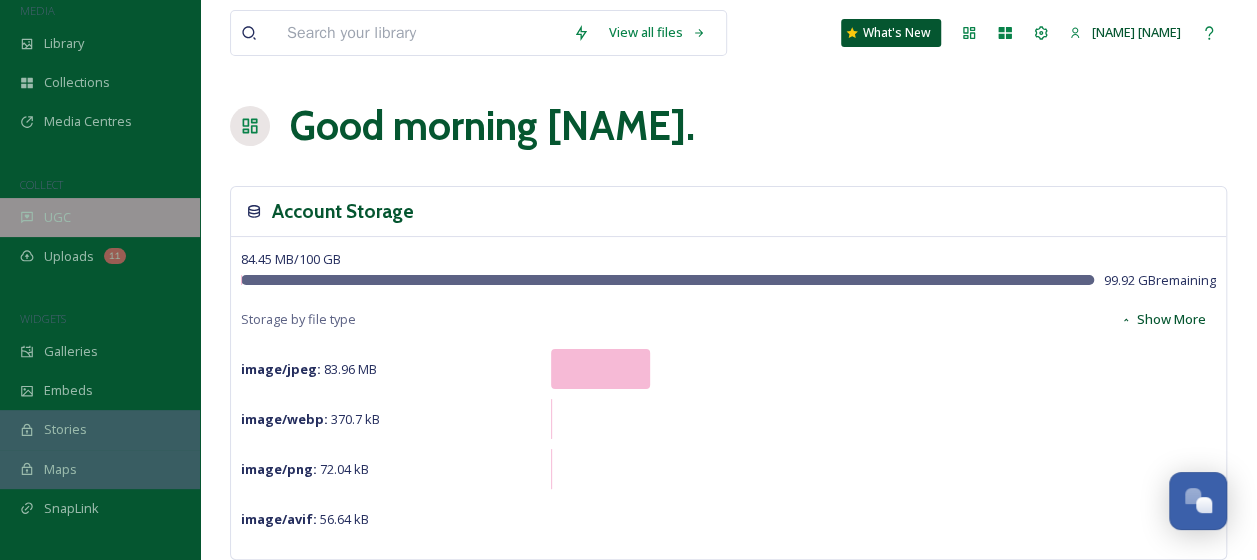 click on "UGC" at bounding box center [100, 217] 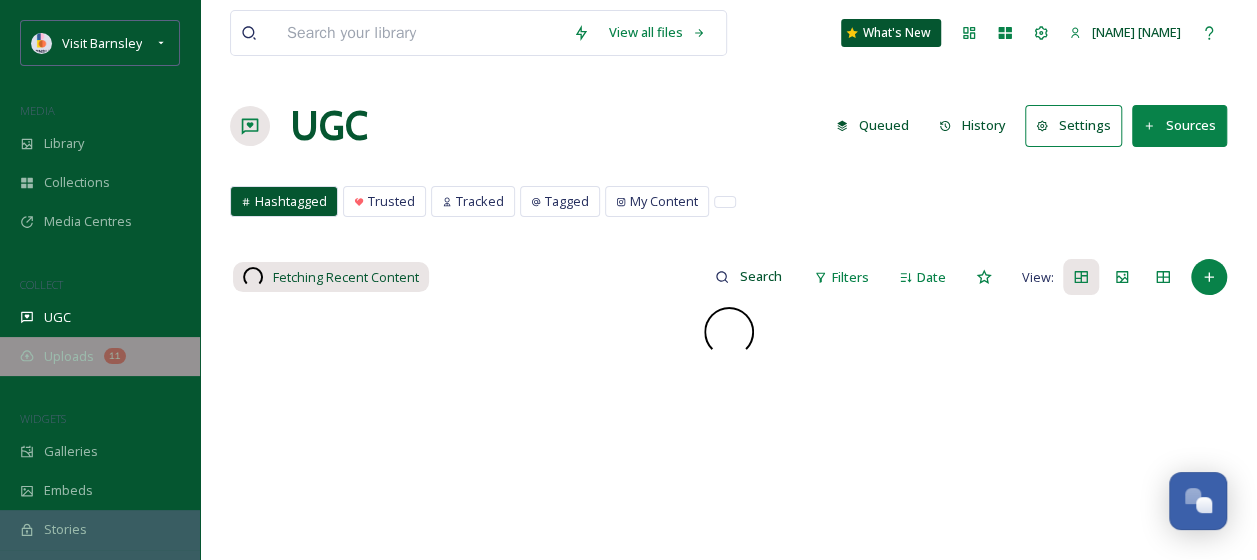 click on "Uploads" at bounding box center (69, 356) 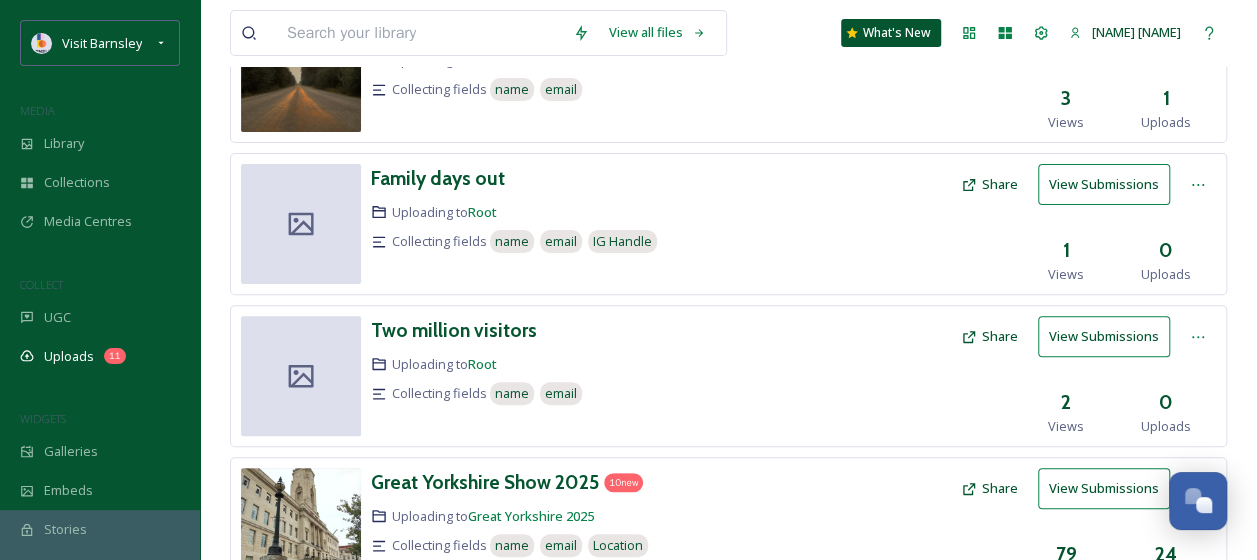 scroll, scrollTop: 280, scrollLeft: 0, axis: vertical 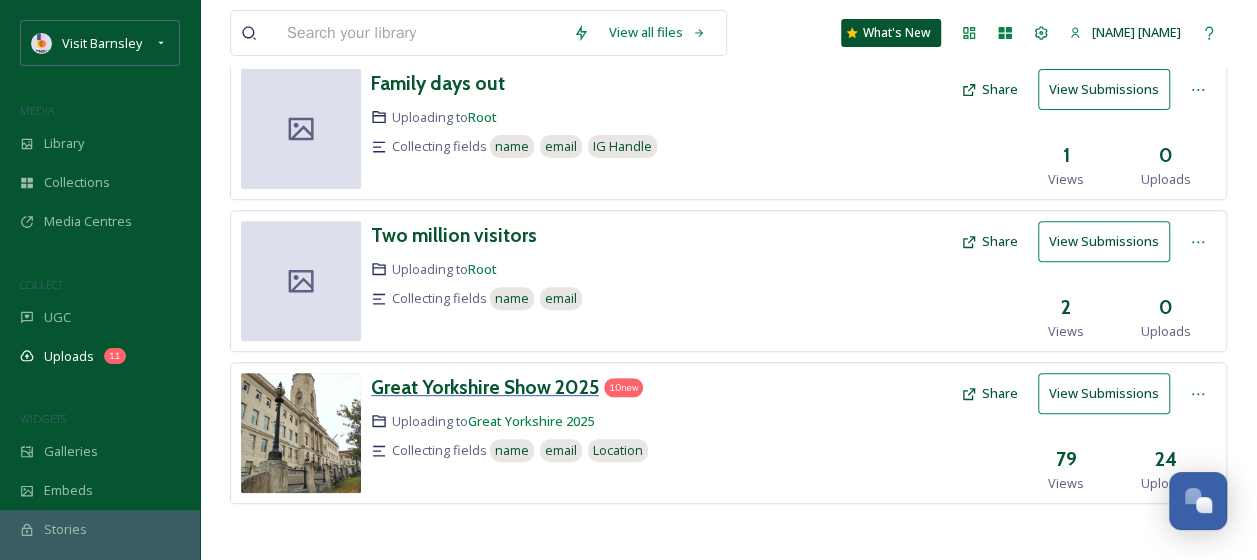 click on "Great Yorkshire Show 2025" at bounding box center (485, 387) 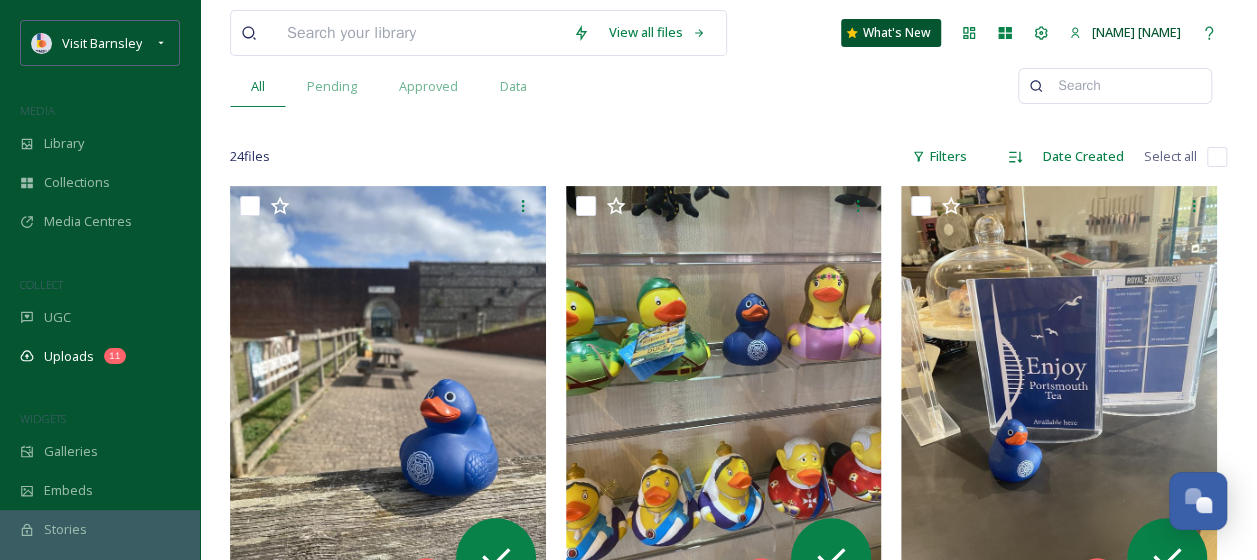 scroll, scrollTop: 300, scrollLeft: 0, axis: vertical 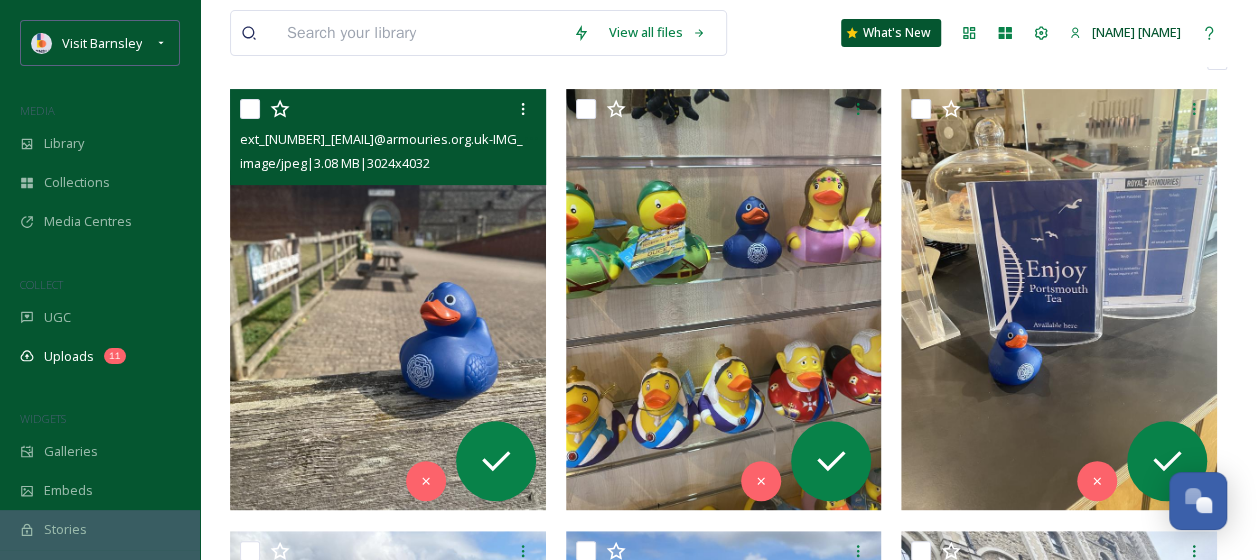 click at bounding box center (250, 109) 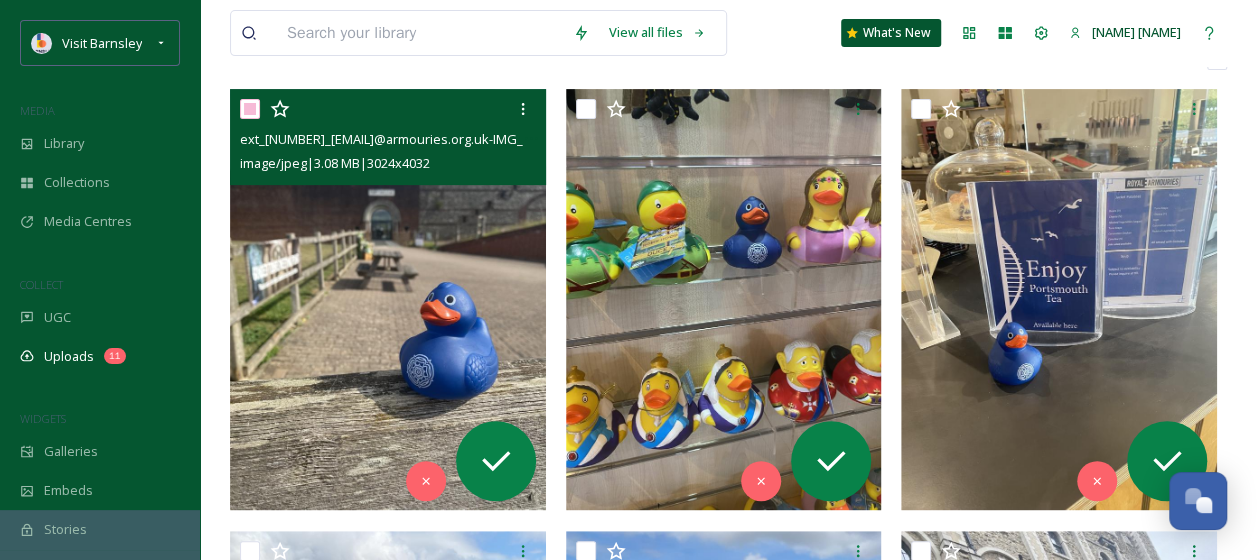 checkbox on "true" 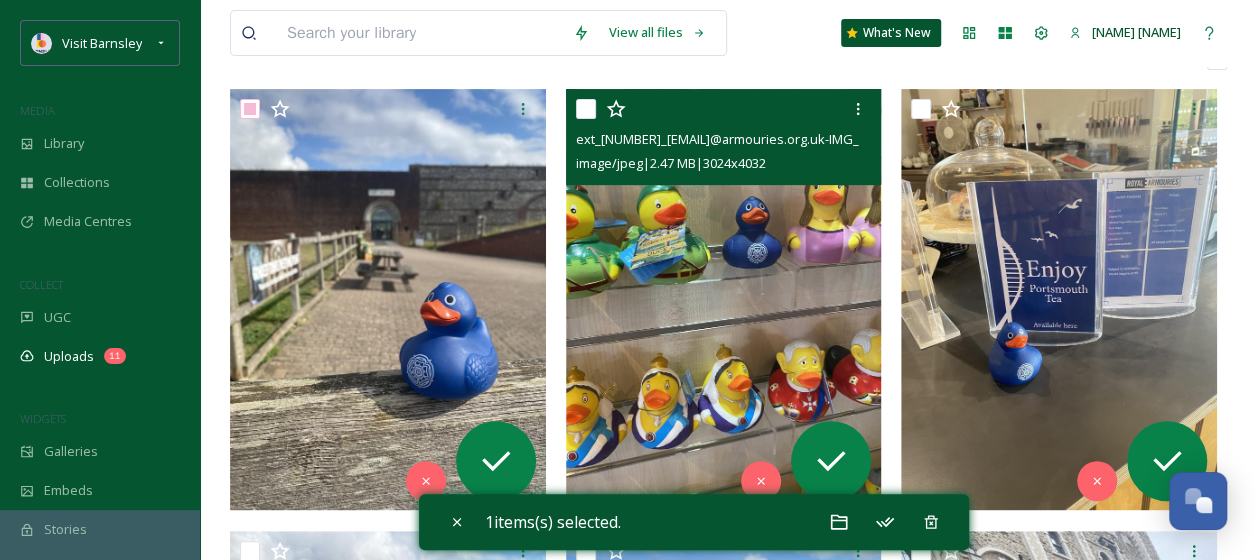 click at bounding box center [586, 109] 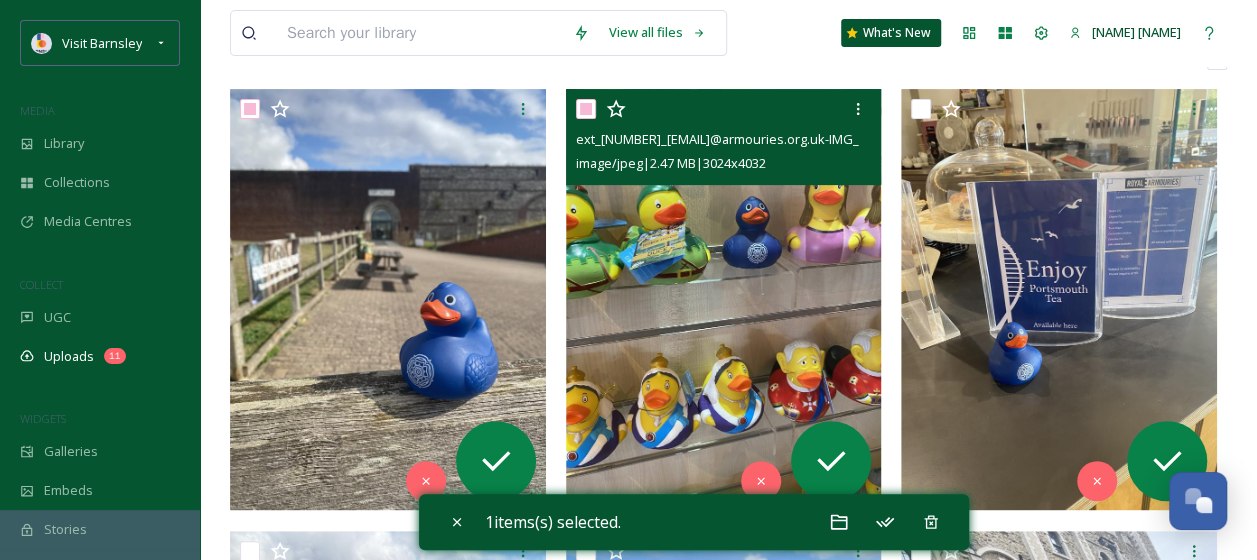 checkbox on "true" 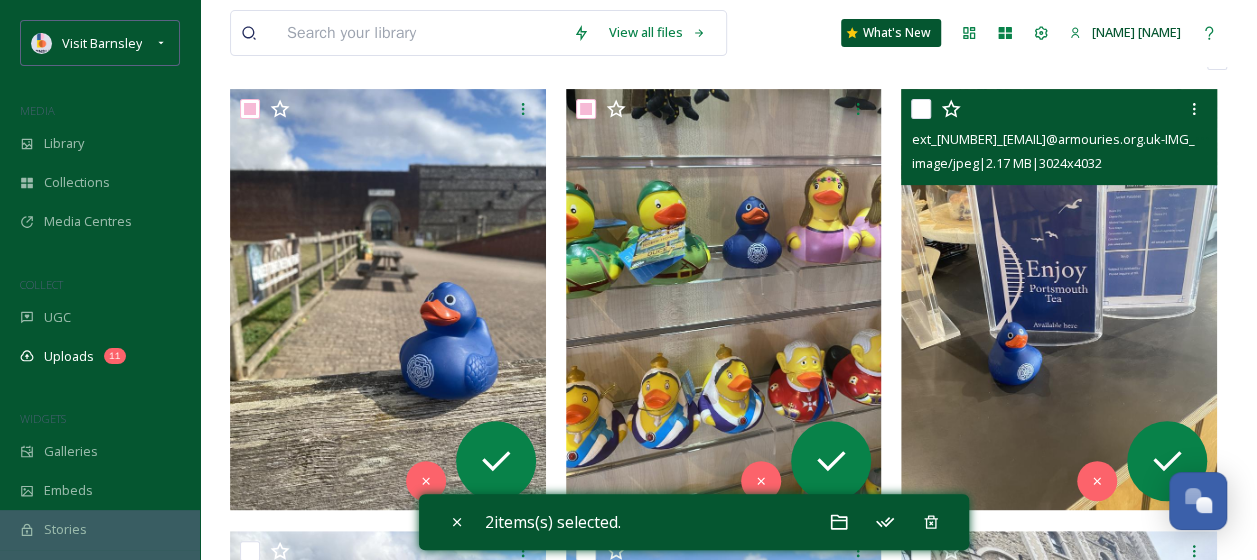 click at bounding box center (921, 109) 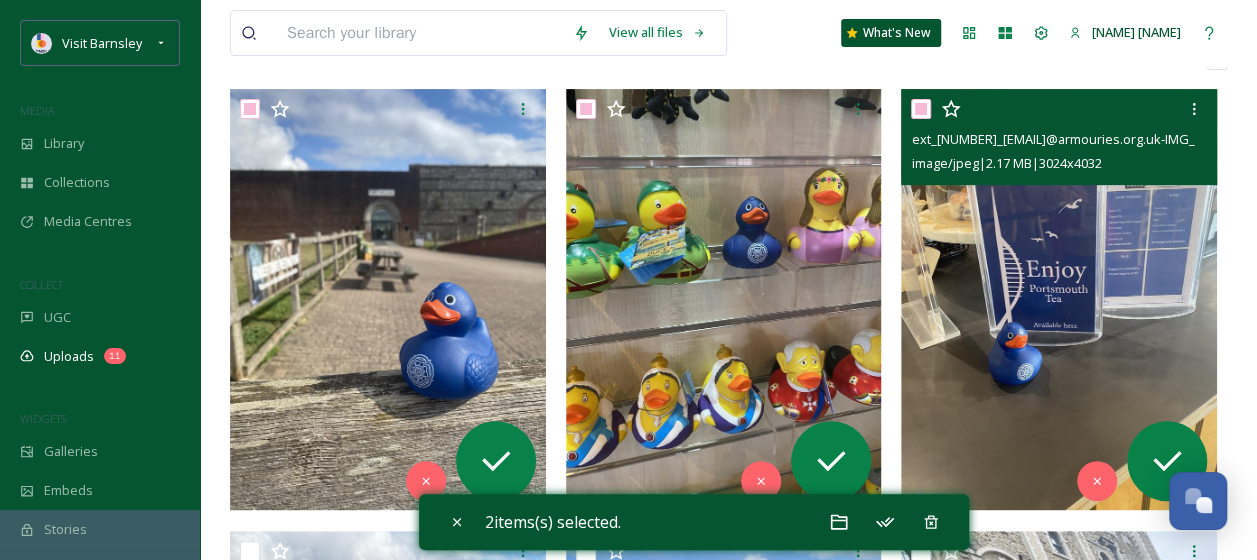 checkbox on "true" 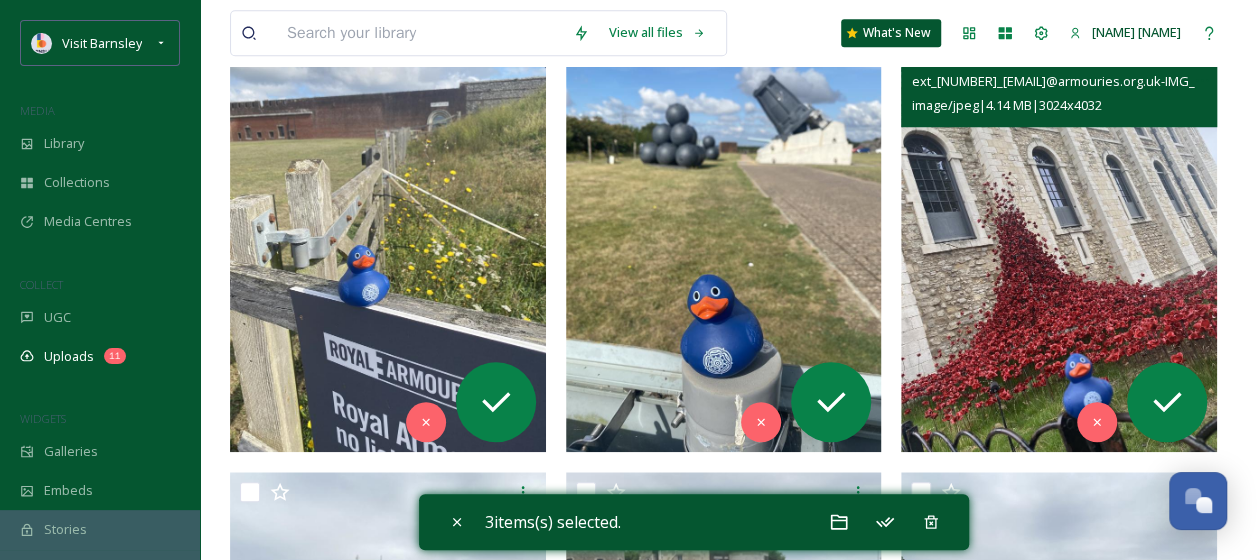 scroll, scrollTop: 700, scrollLeft: 0, axis: vertical 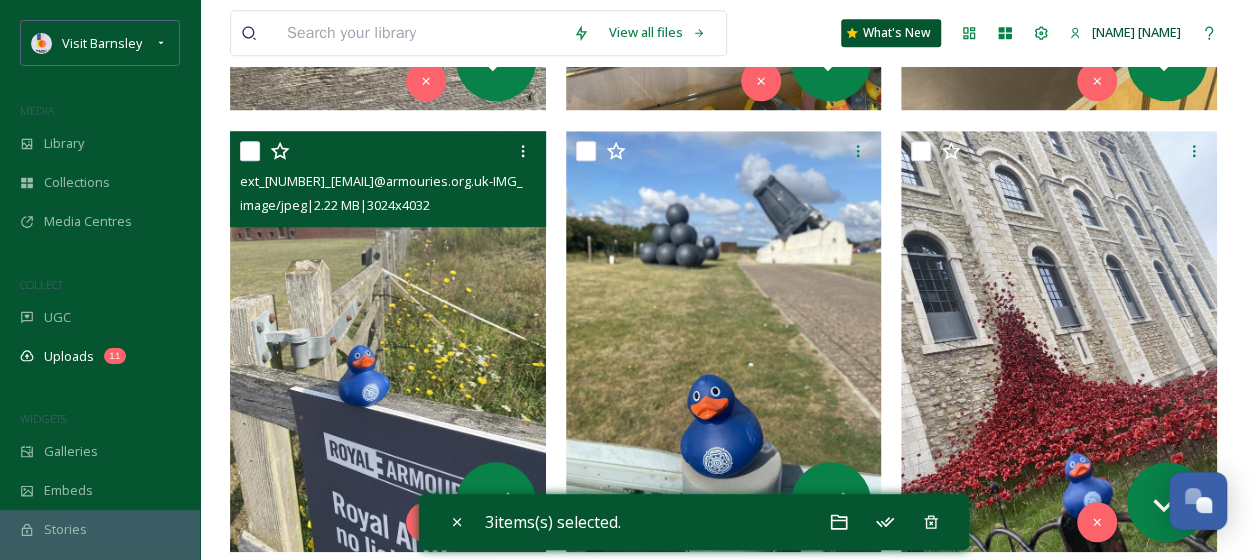 click at bounding box center (250, 151) 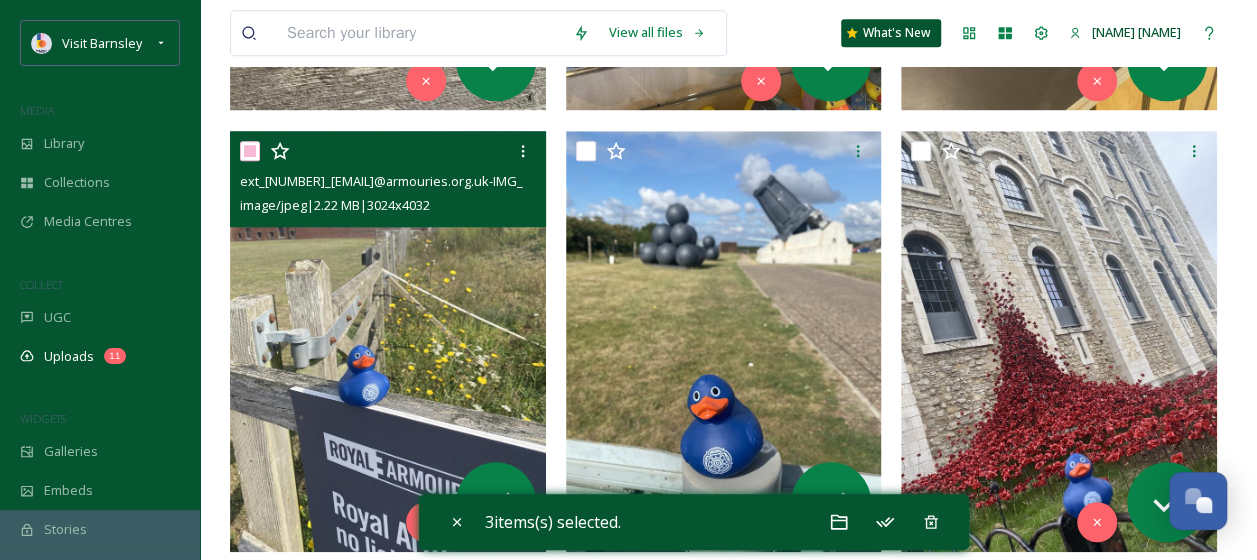 checkbox on "true" 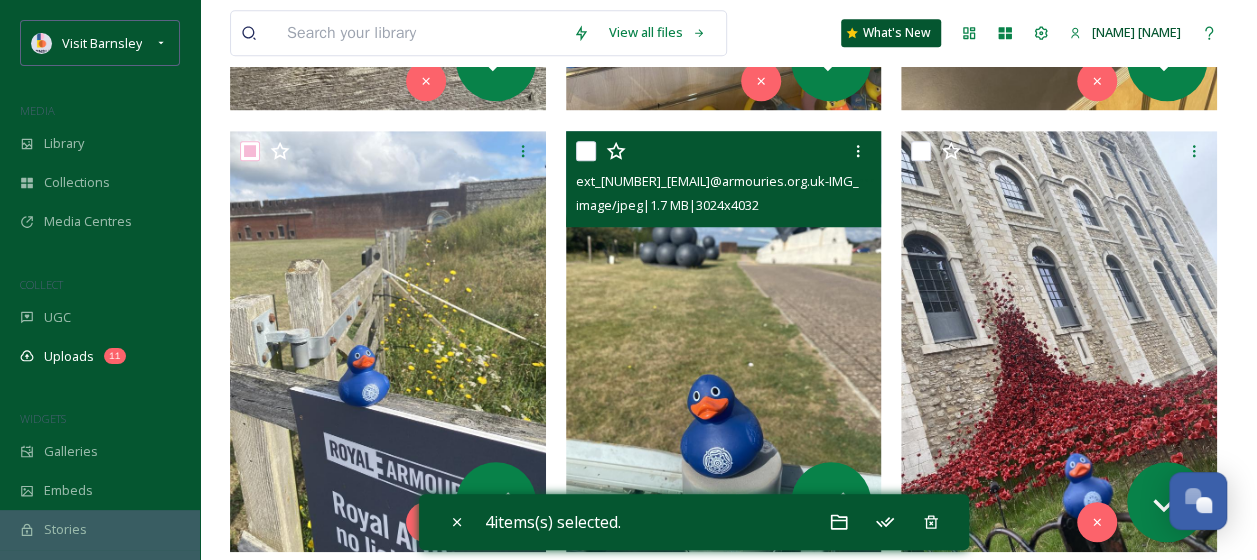 click at bounding box center [586, 151] 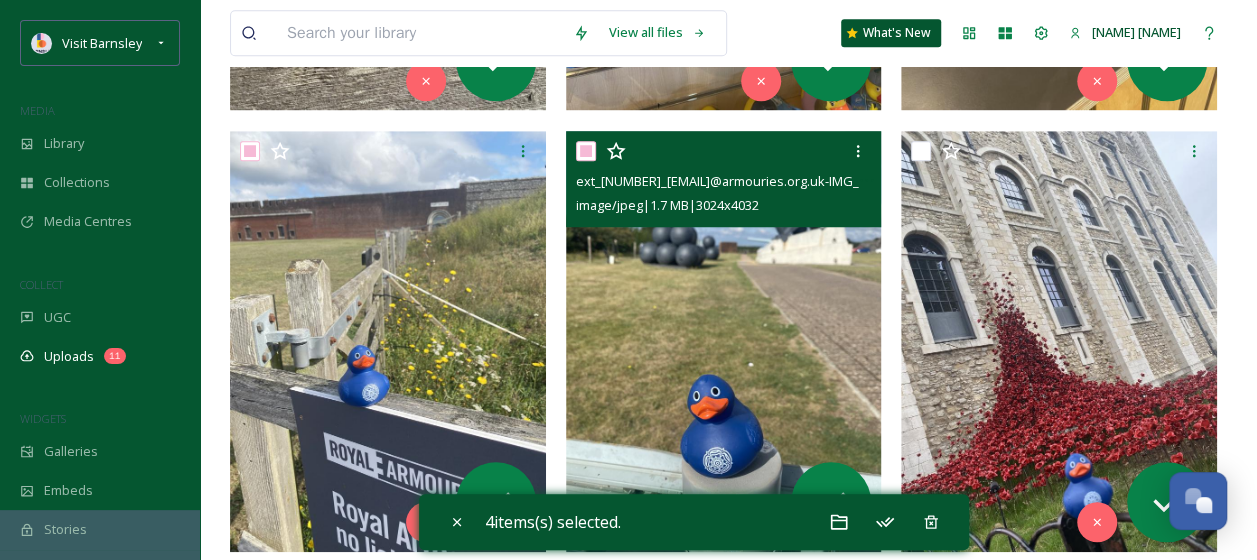 checkbox on "true" 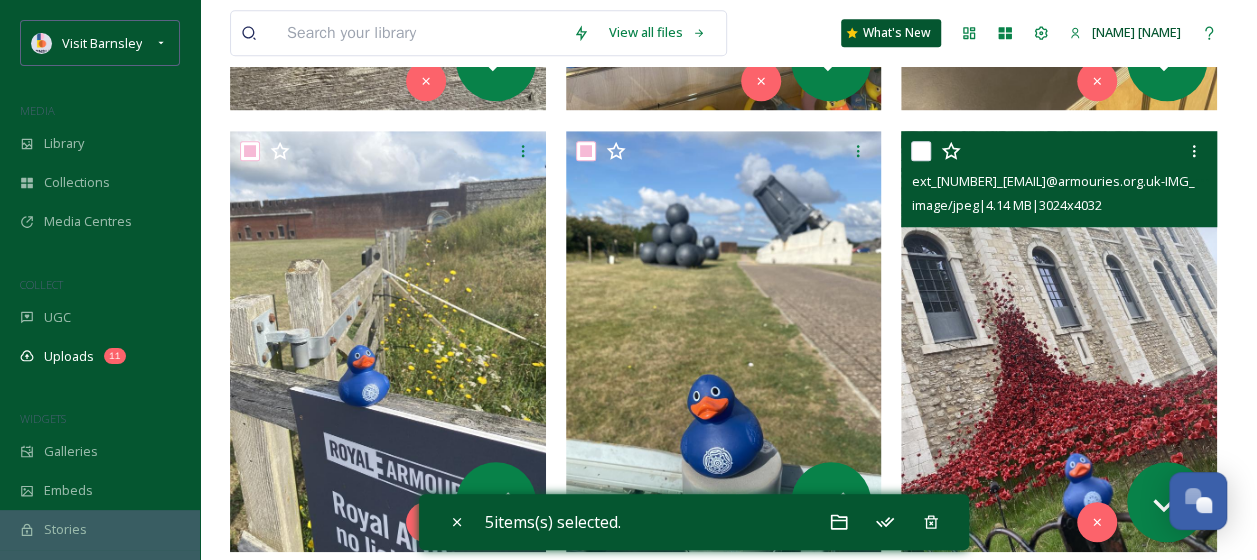 click at bounding box center (921, 151) 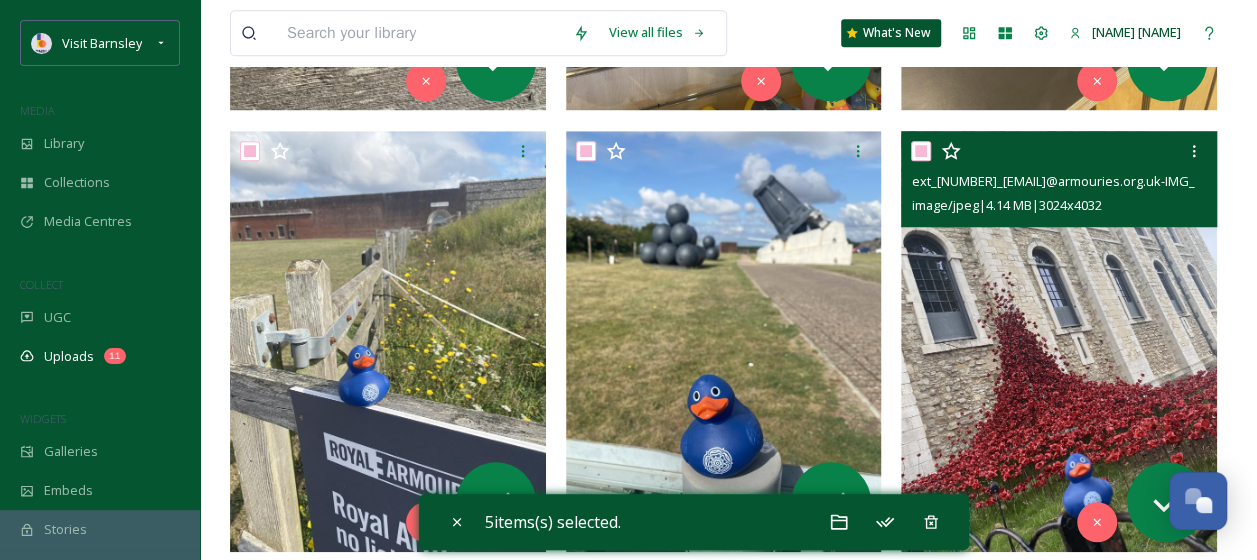 checkbox on "true" 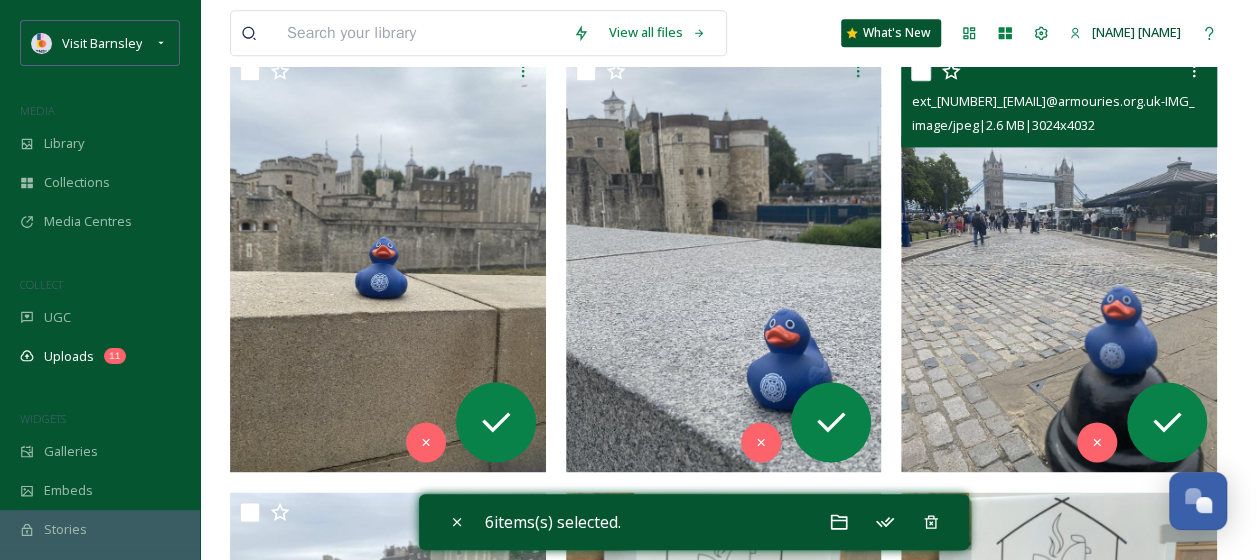scroll, scrollTop: 1400, scrollLeft: 0, axis: vertical 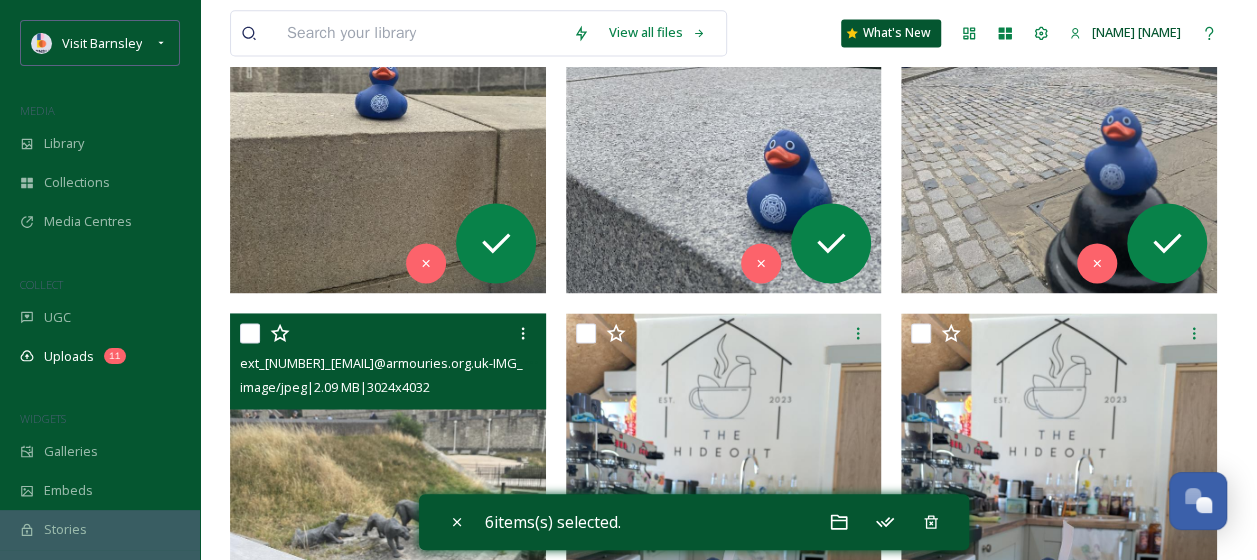 click at bounding box center (250, 333) 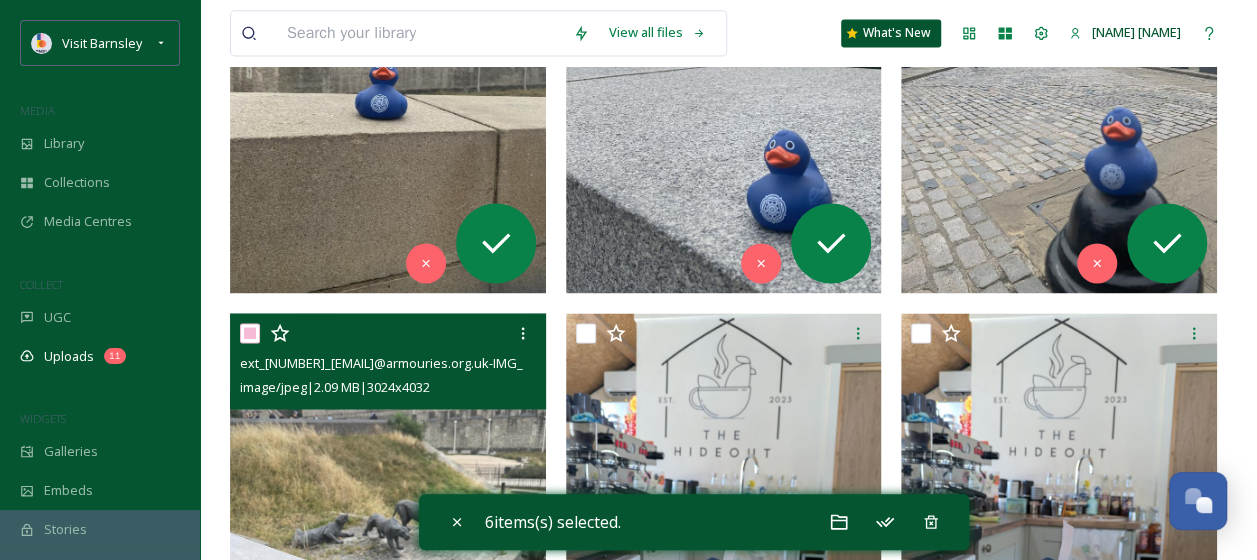 checkbox on "true" 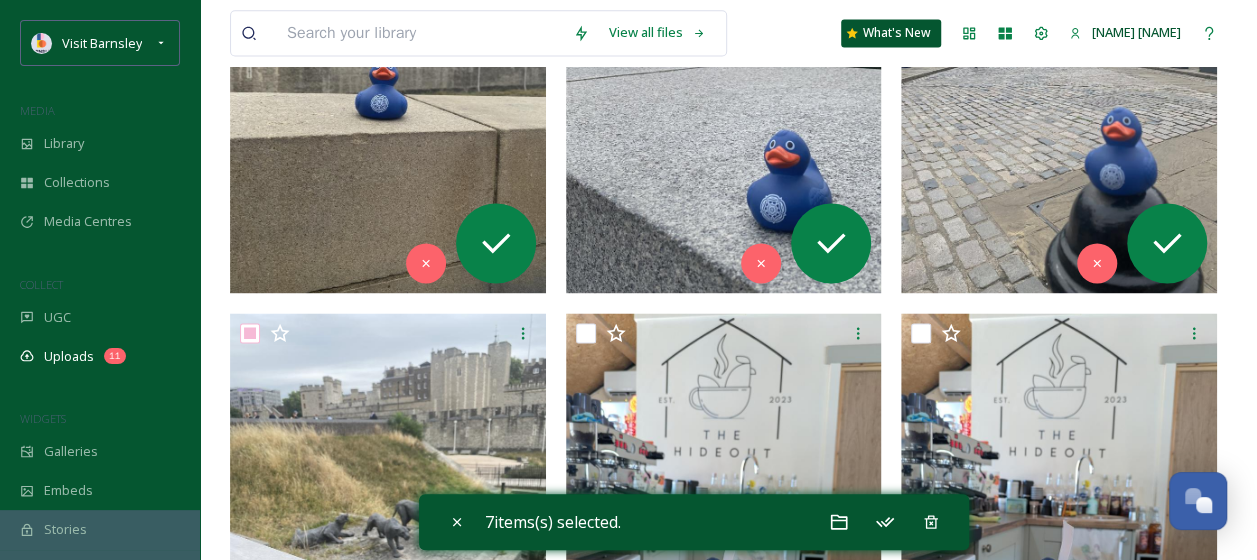 scroll, scrollTop: 1200, scrollLeft: 0, axis: vertical 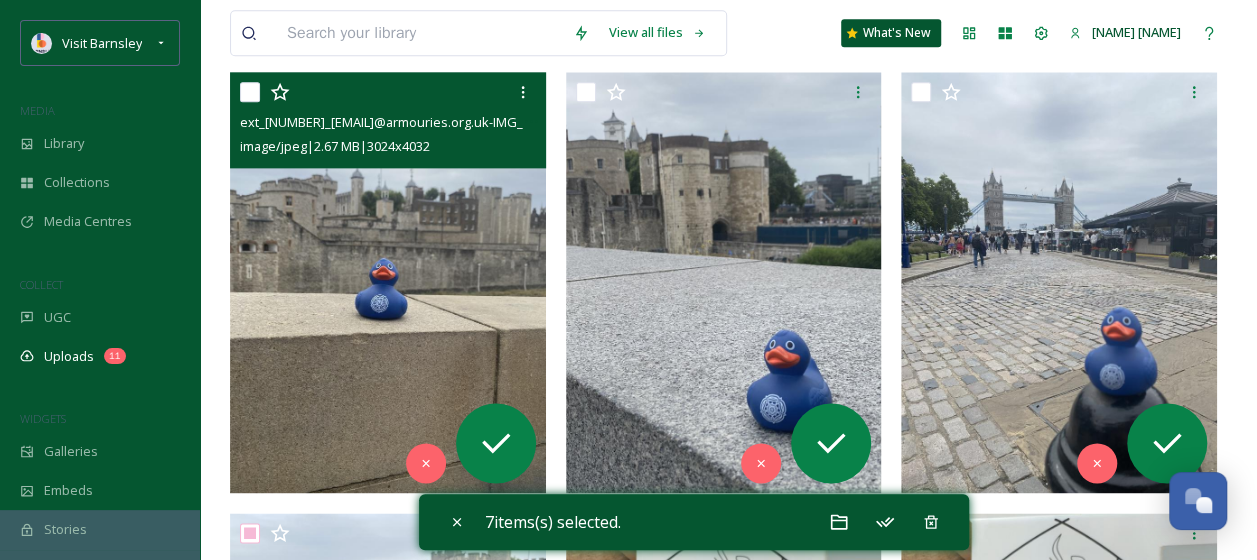 click at bounding box center [250, 92] 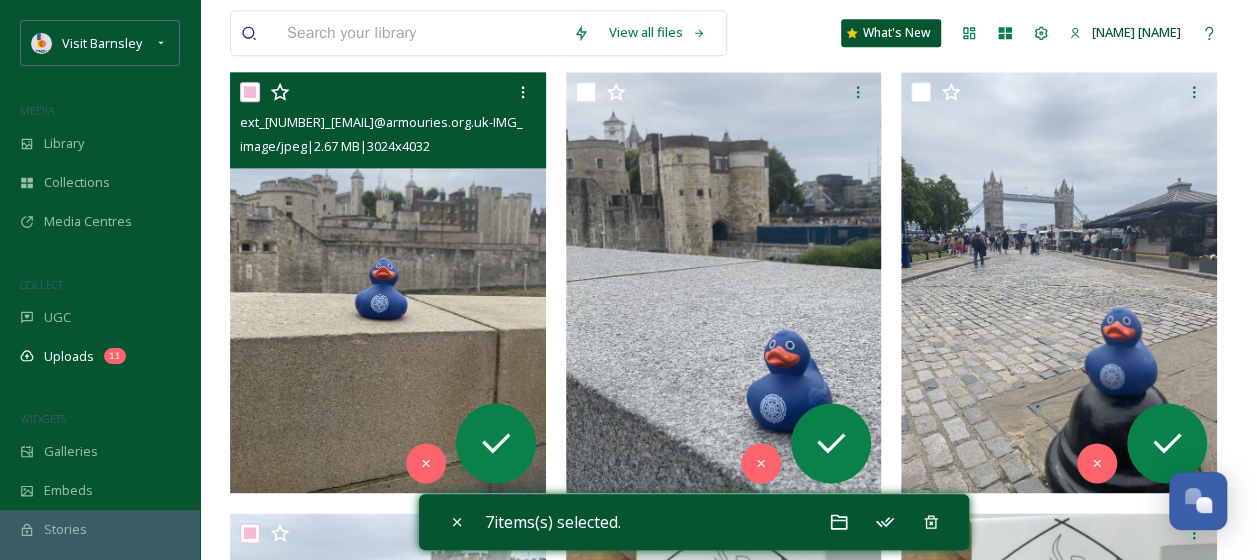 checkbox on "true" 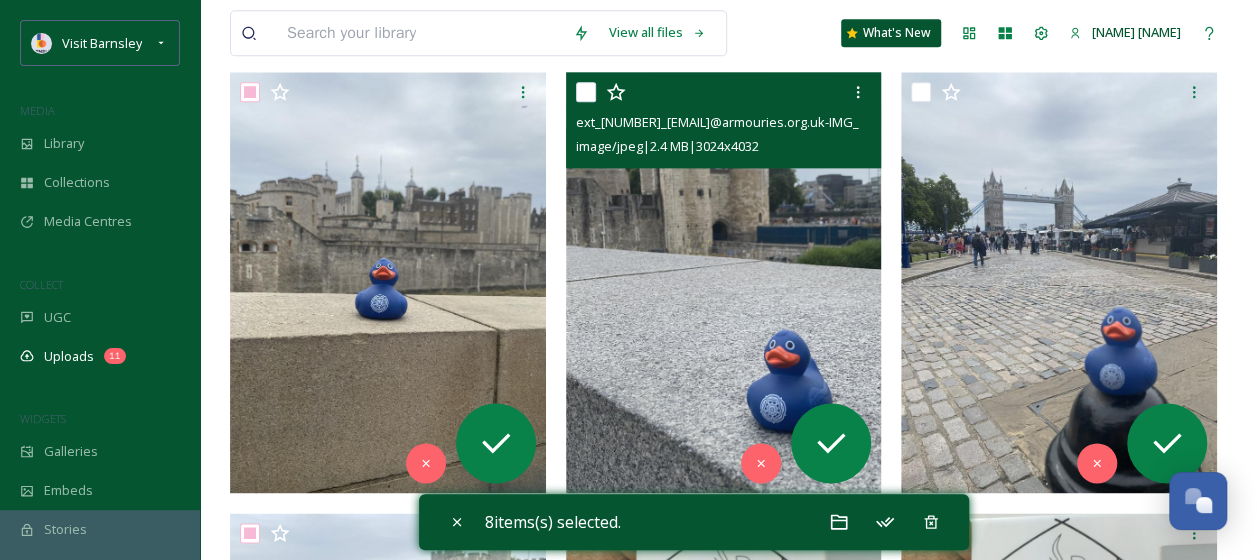 click at bounding box center [586, 92] 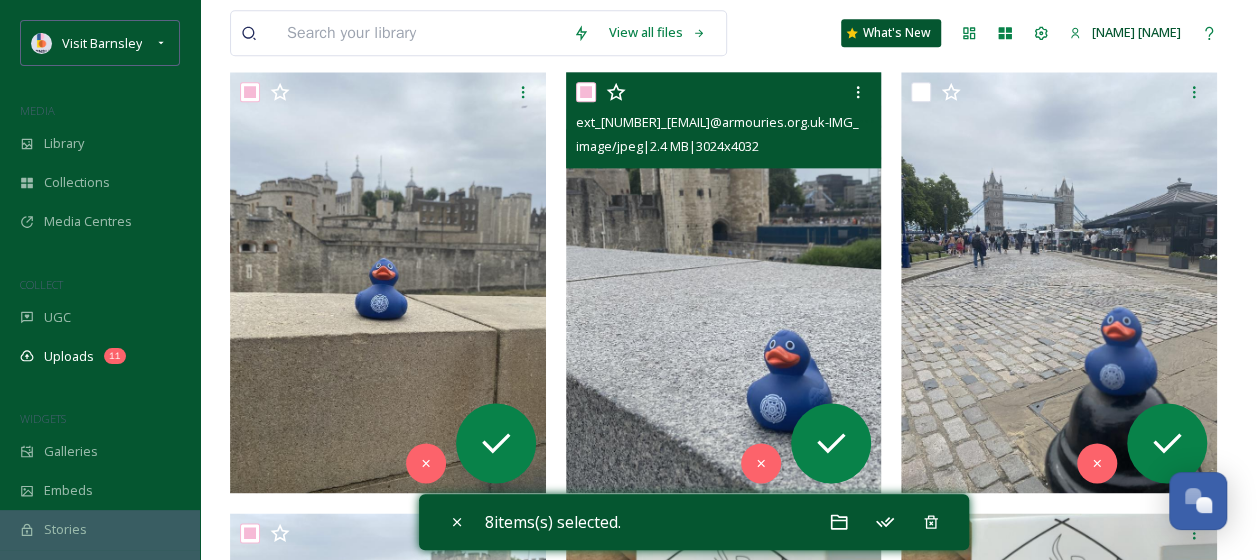 checkbox on "true" 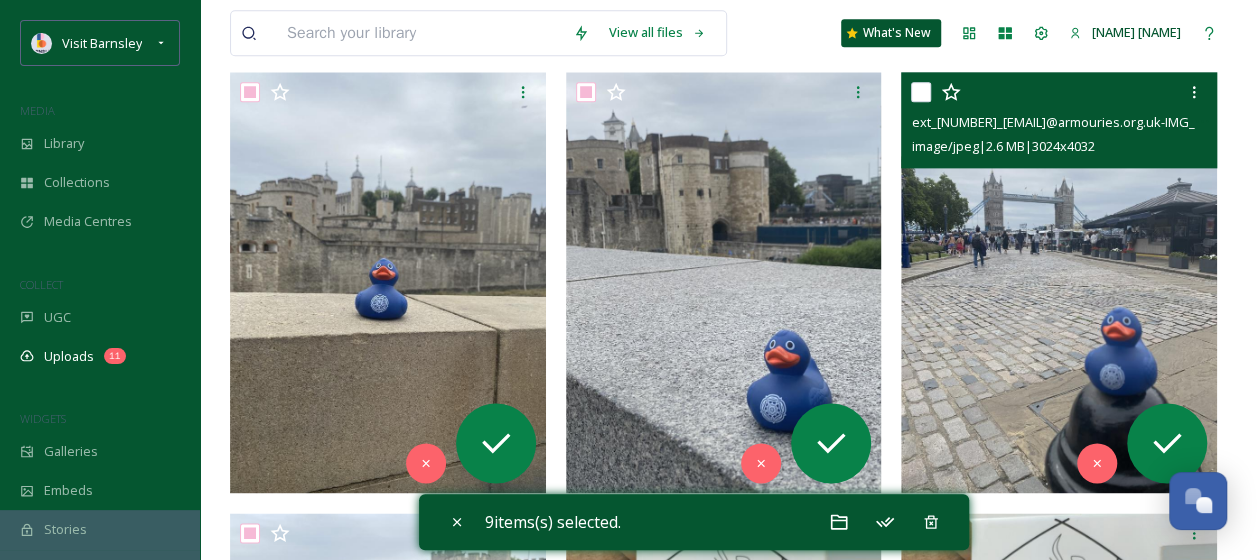 click at bounding box center (921, 92) 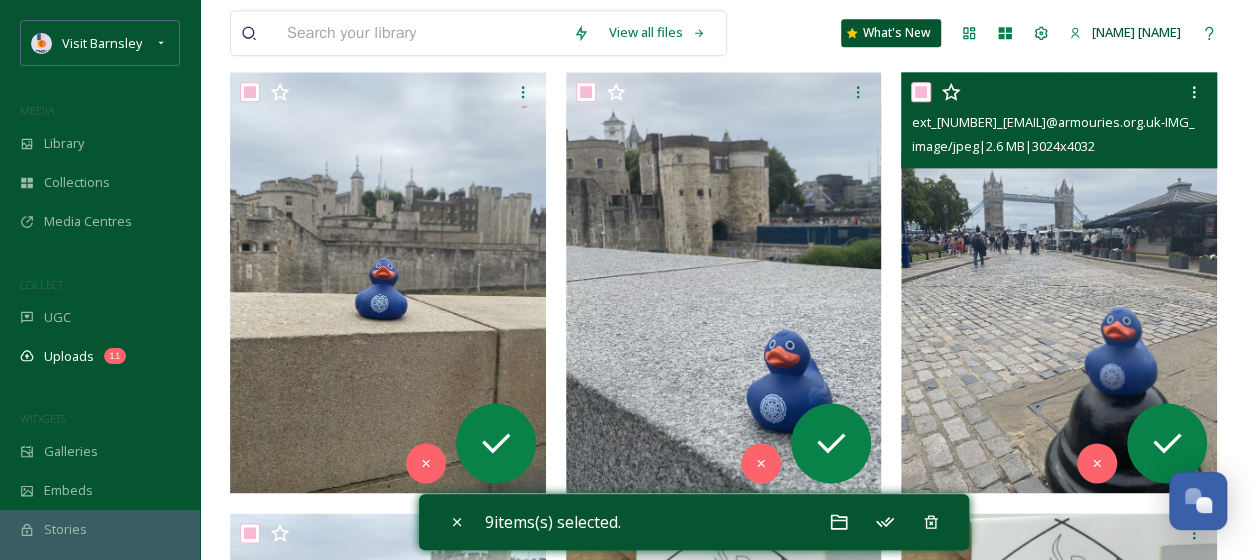 checkbox on "true" 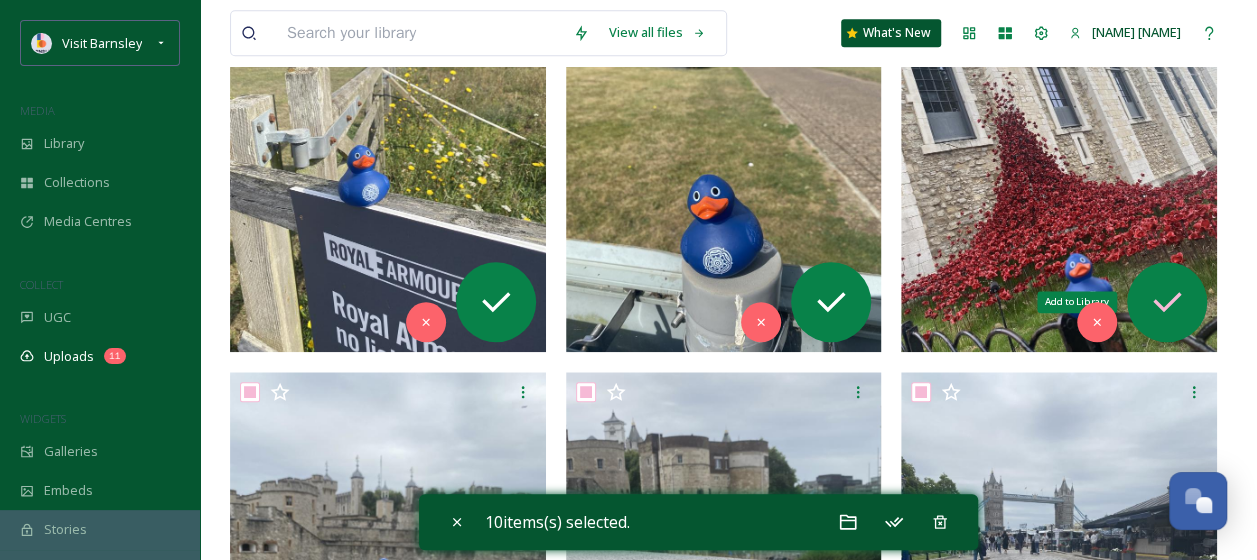 scroll, scrollTop: 600, scrollLeft: 0, axis: vertical 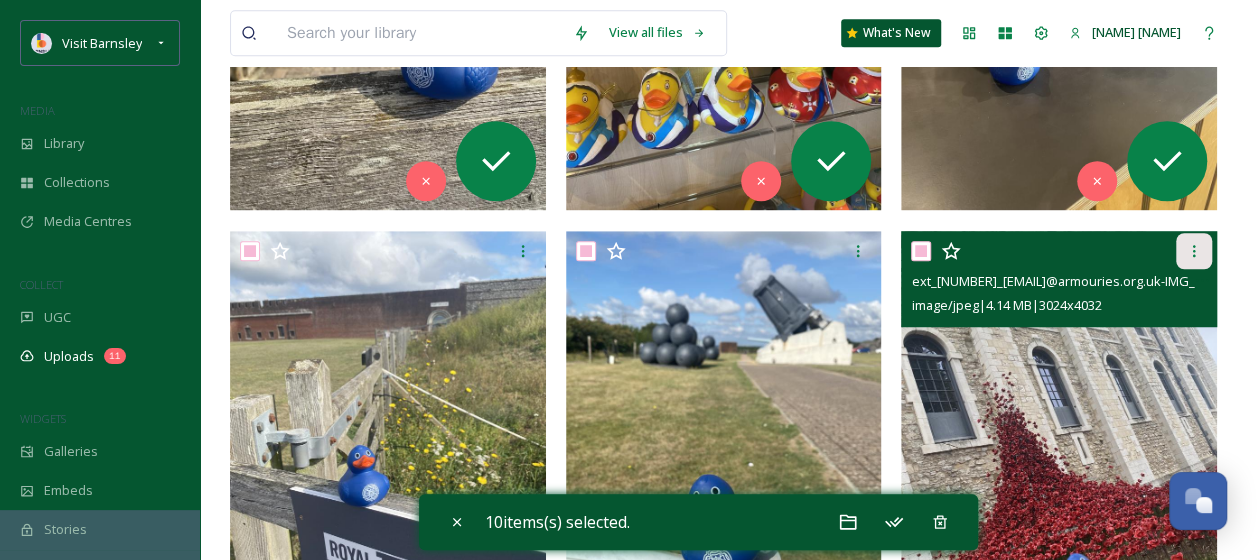 click 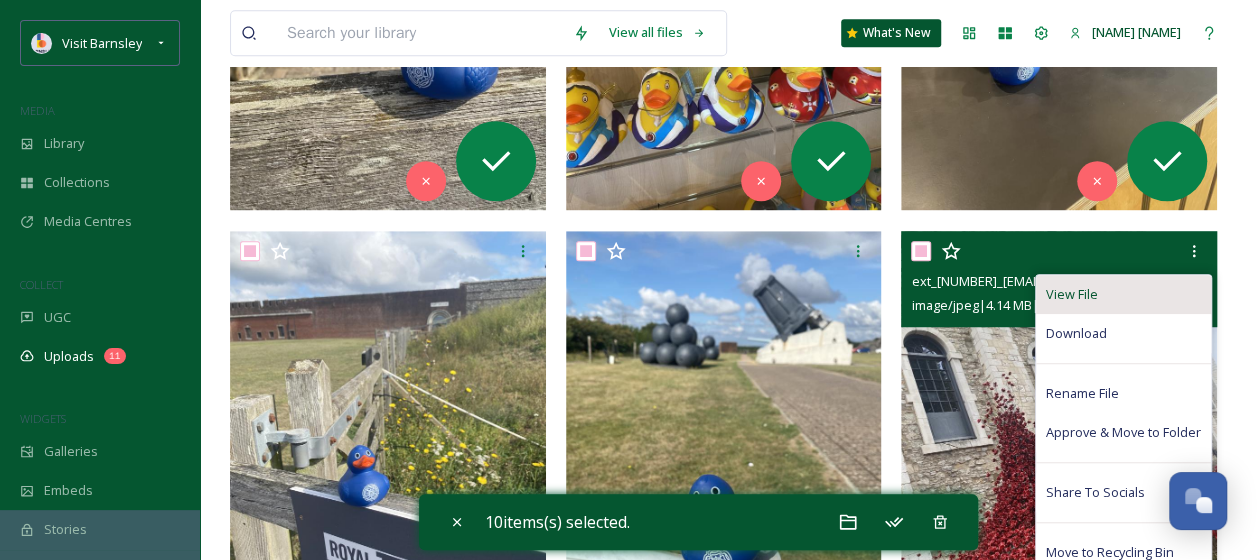click on "View File" at bounding box center (1123, 294) 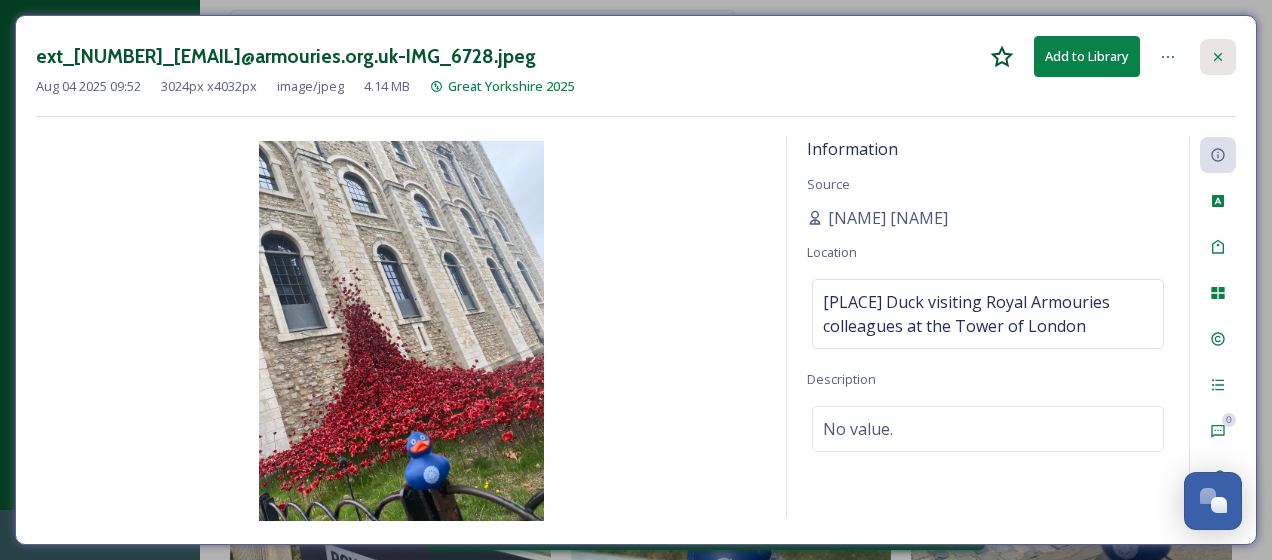click 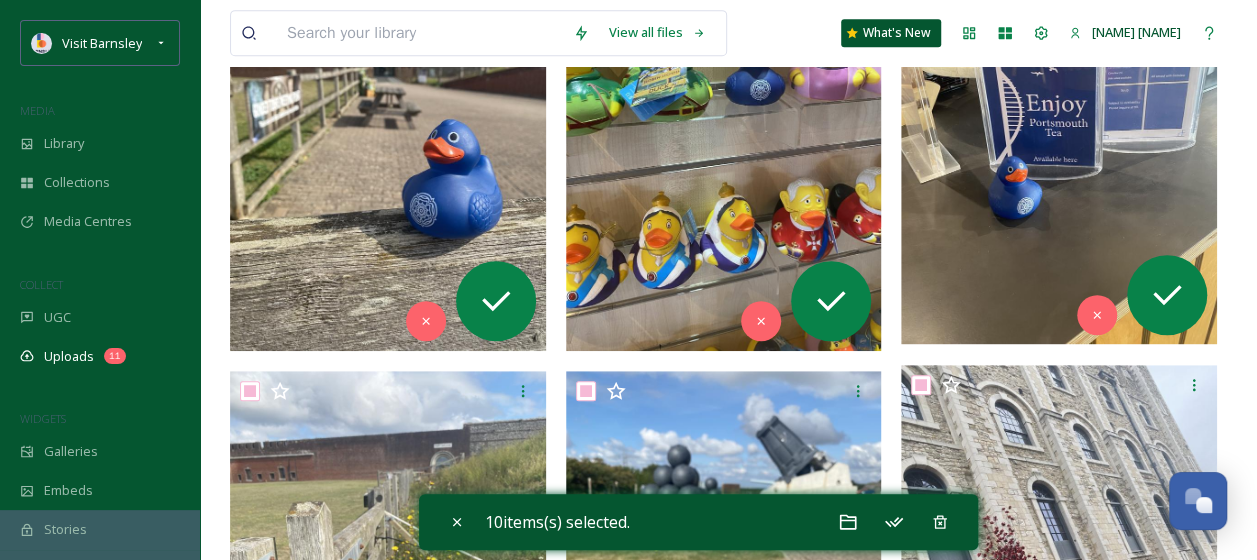 scroll, scrollTop: 300, scrollLeft: 0, axis: vertical 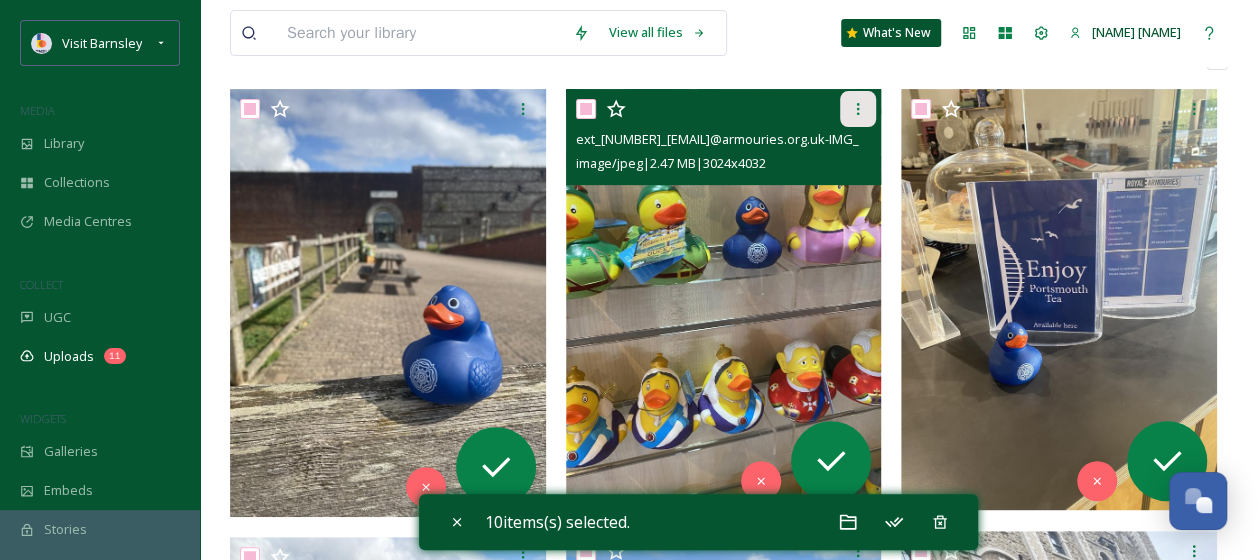 click at bounding box center (858, 109) 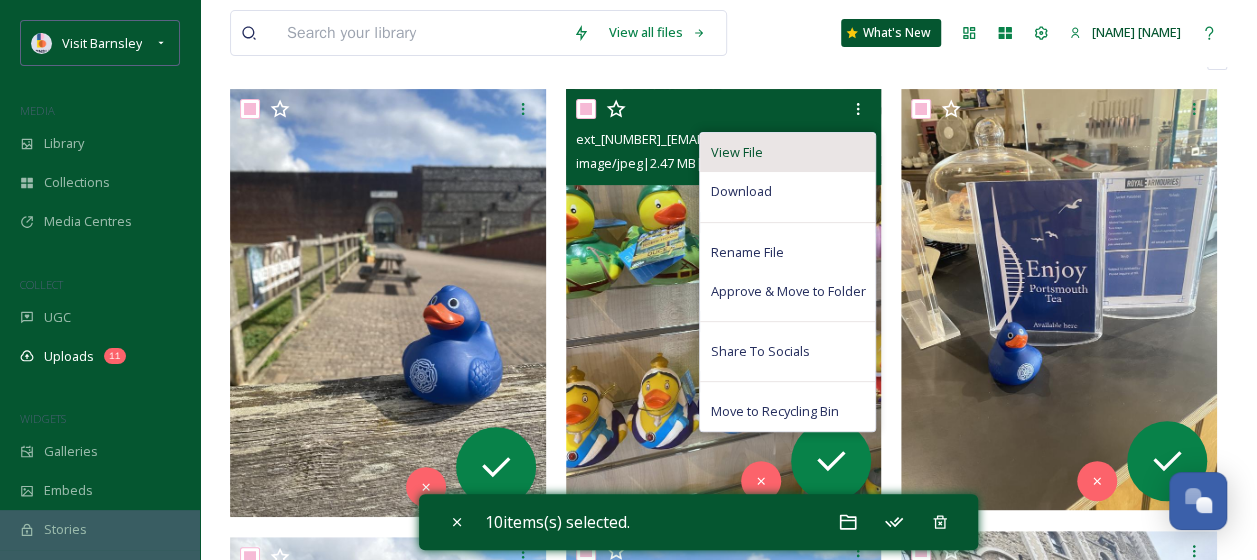 click on "View File" at bounding box center (787, 152) 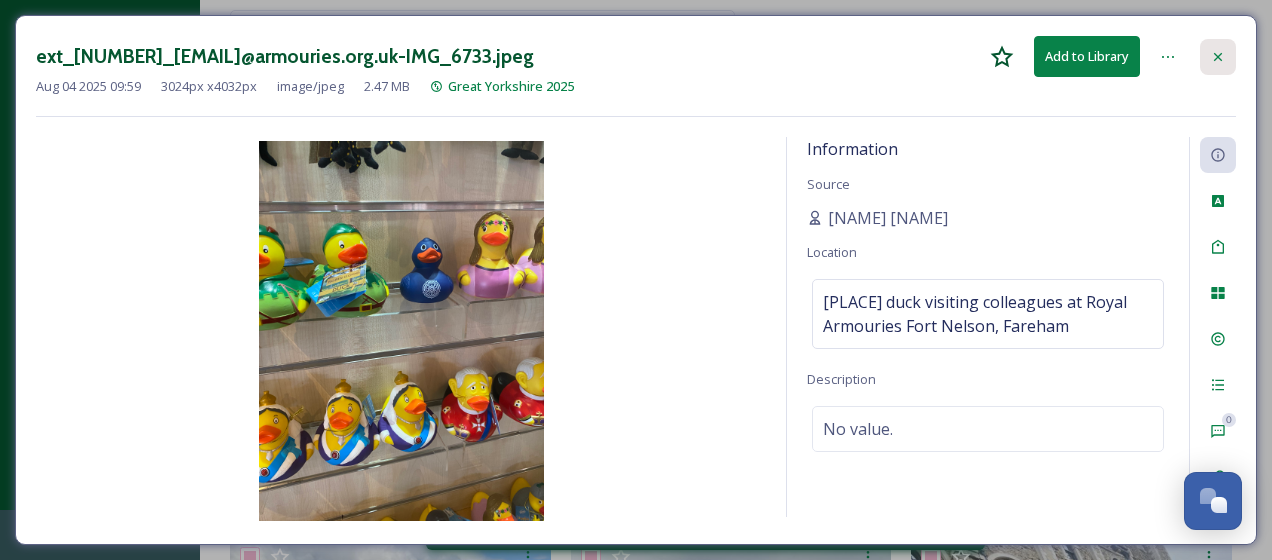 click at bounding box center (1218, 57) 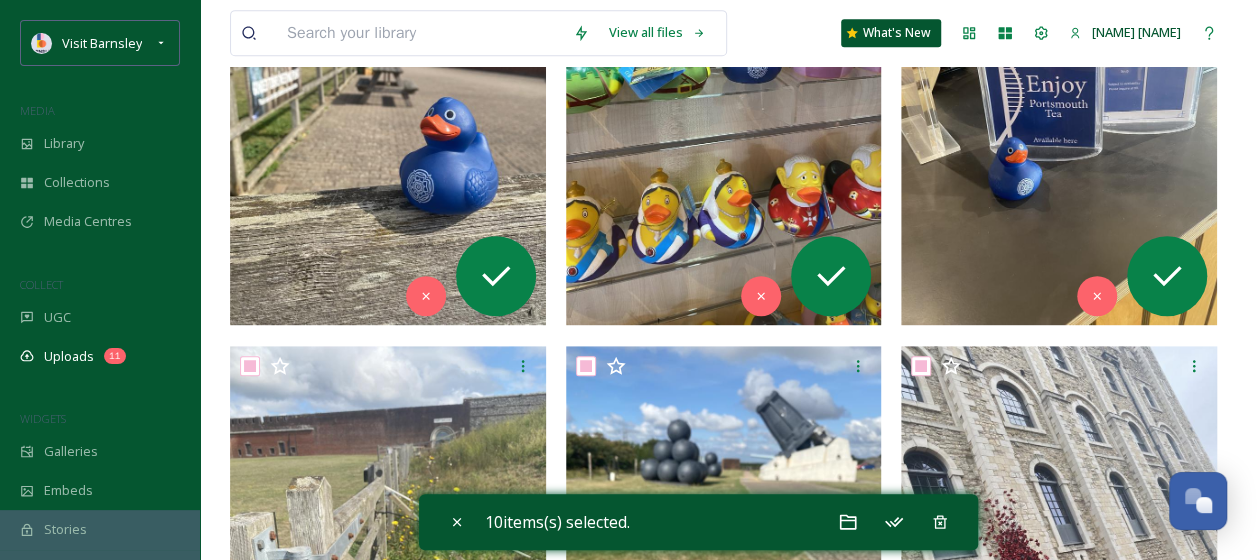 scroll, scrollTop: 600, scrollLeft: 0, axis: vertical 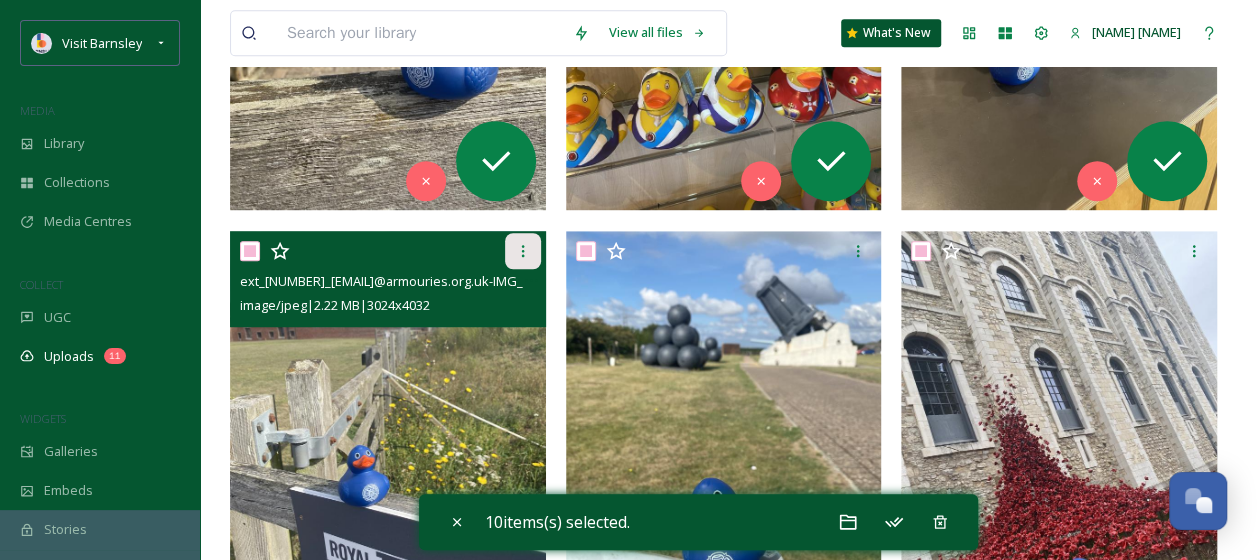 click 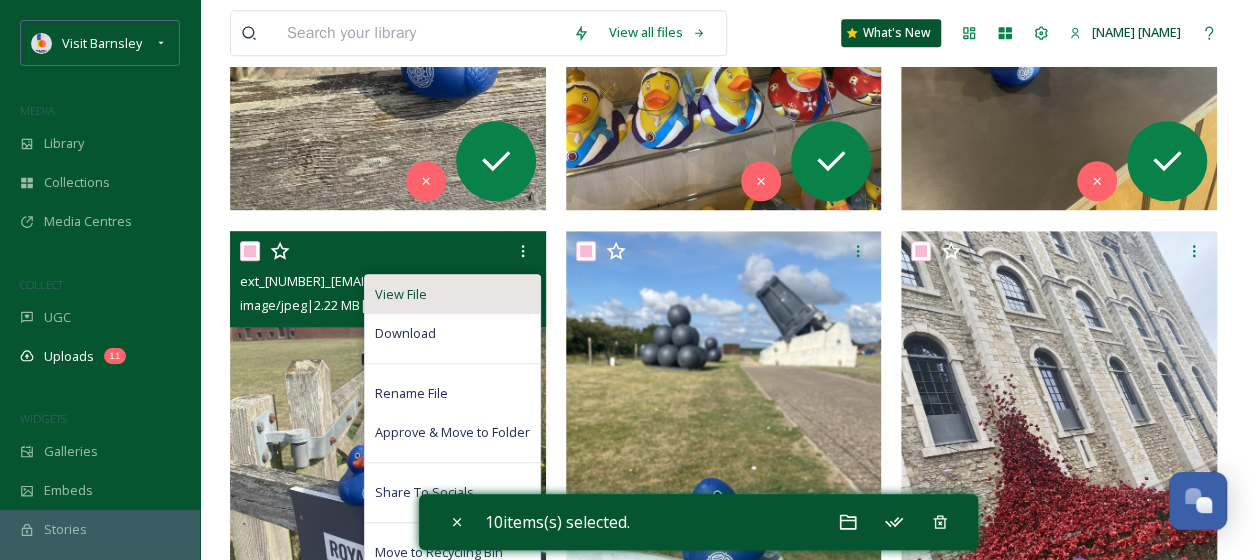 click on "View File" at bounding box center (452, 294) 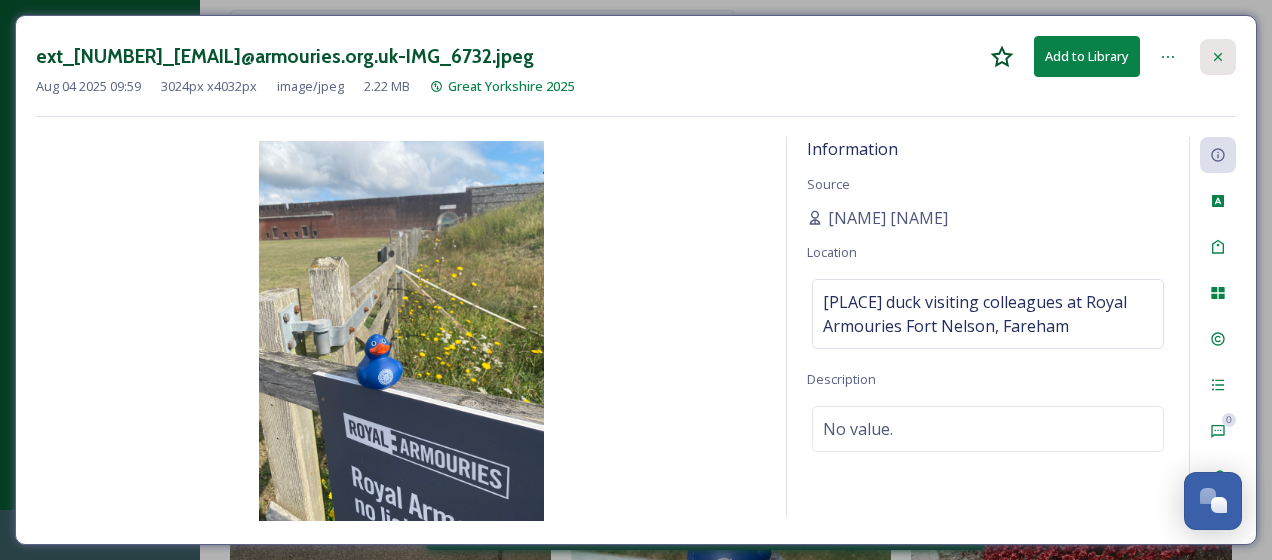 click at bounding box center (1218, 57) 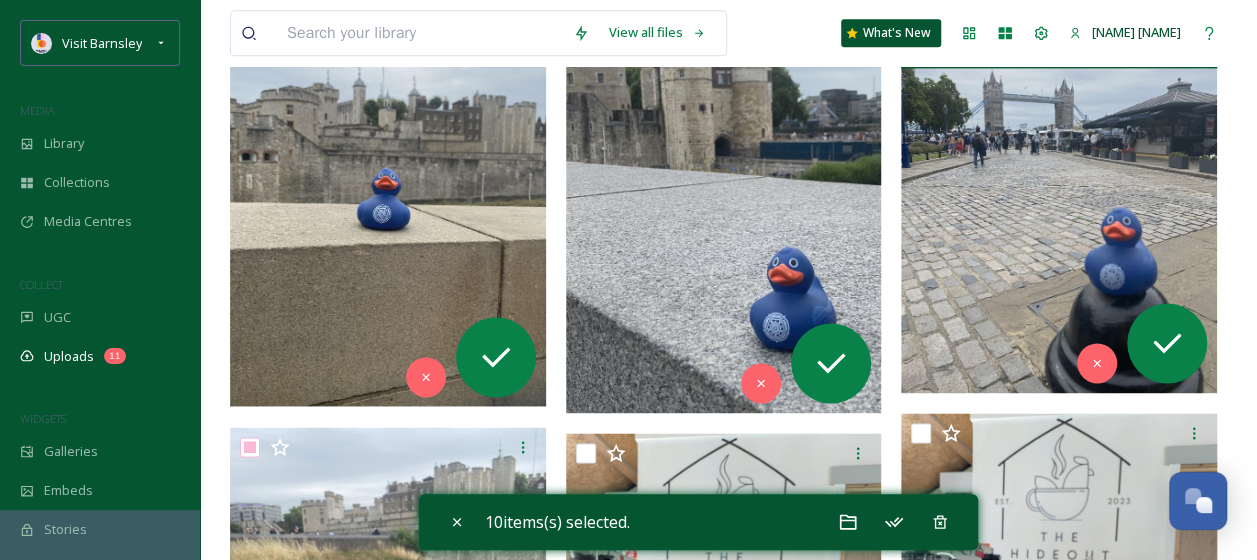 scroll, scrollTop: 1100, scrollLeft: 0, axis: vertical 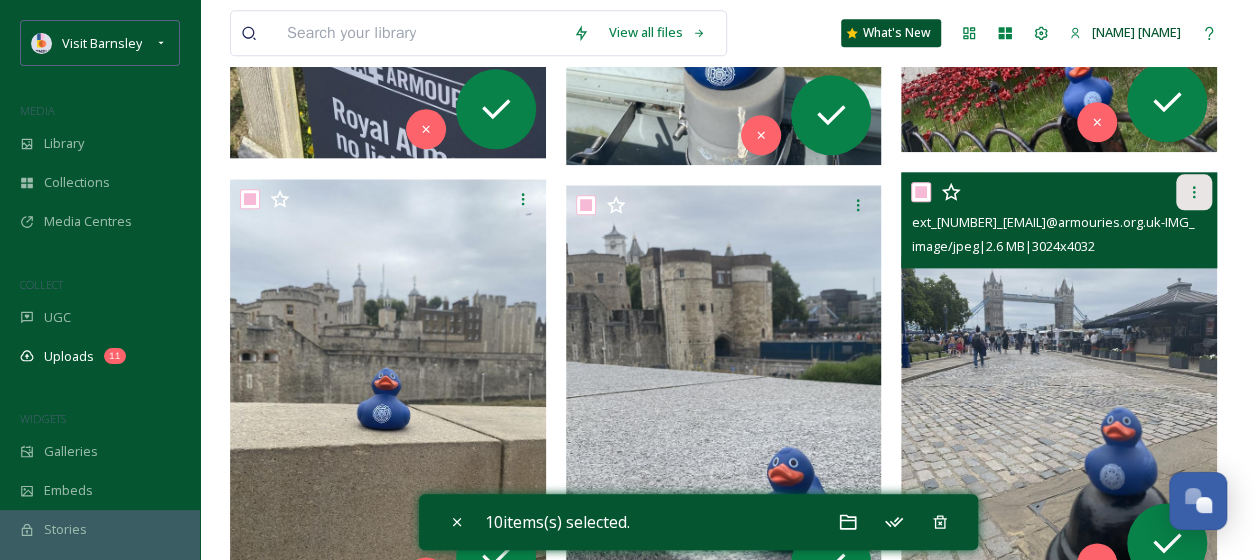 click 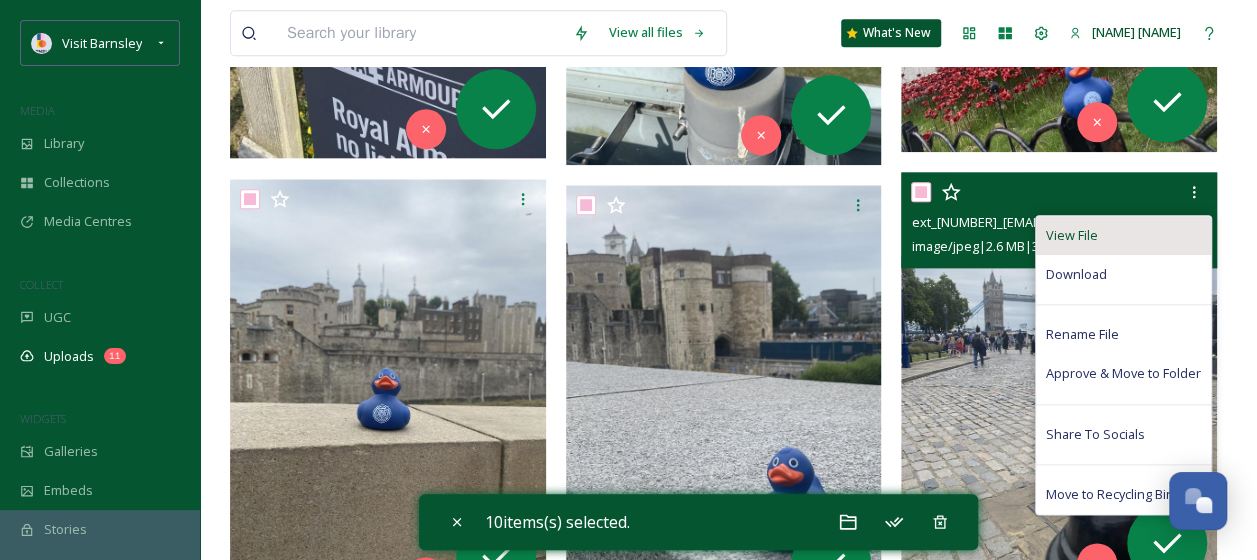 click on "View File" at bounding box center [1123, 235] 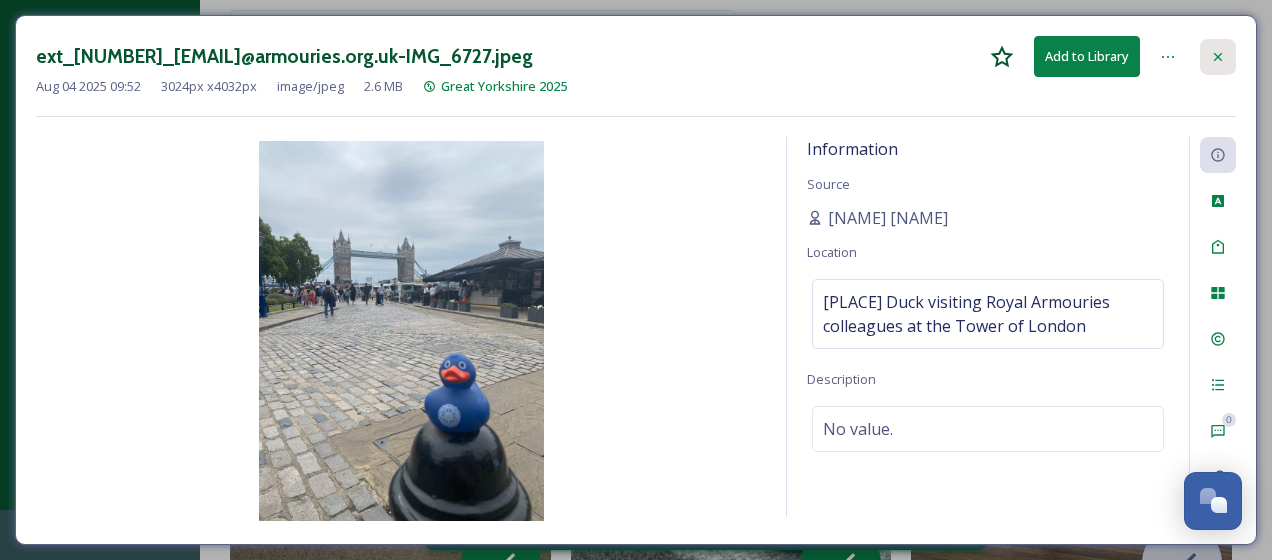 click 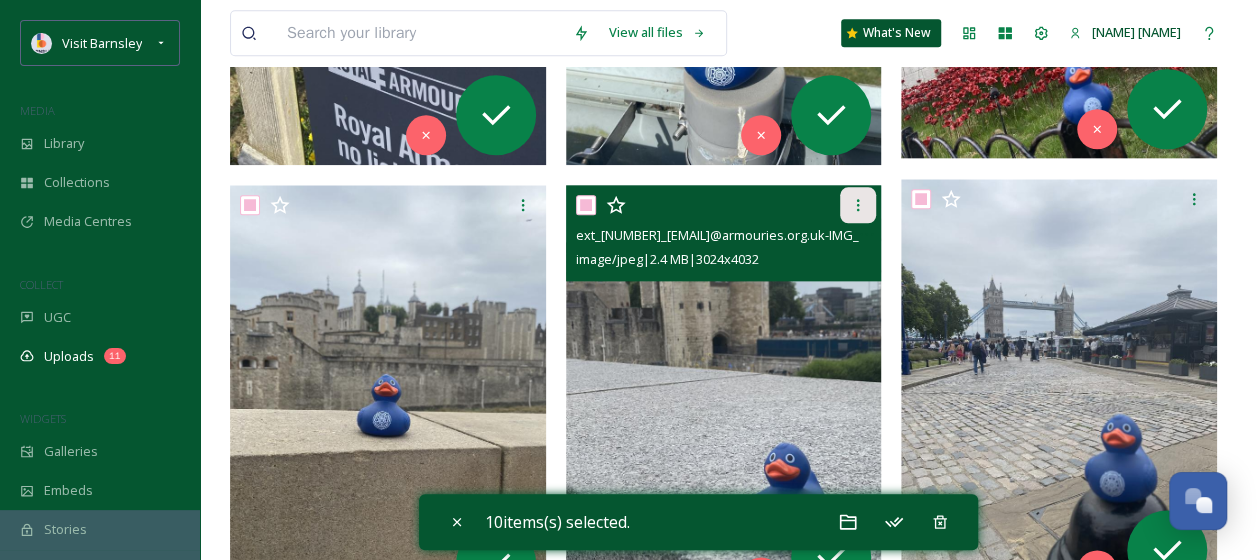 click 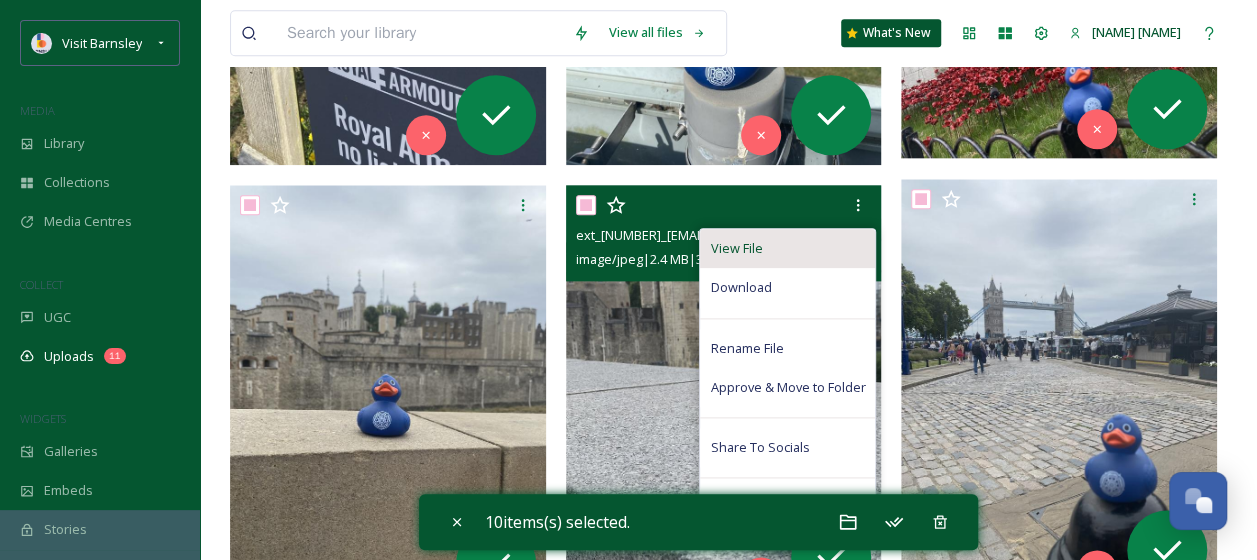 click on "View File" at bounding box center (787, 248) 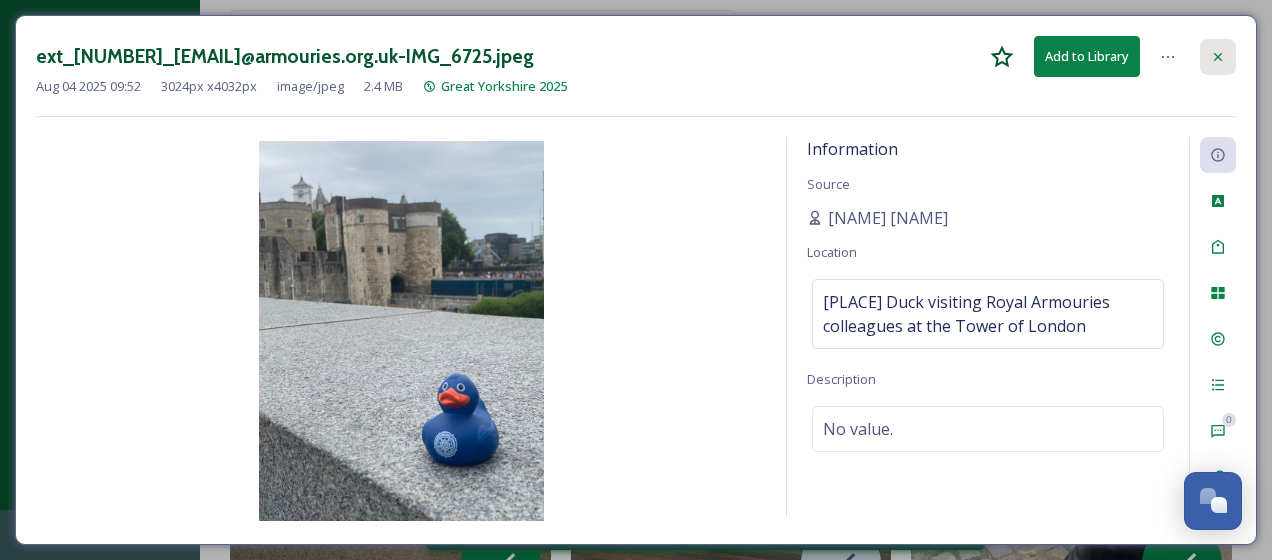 click 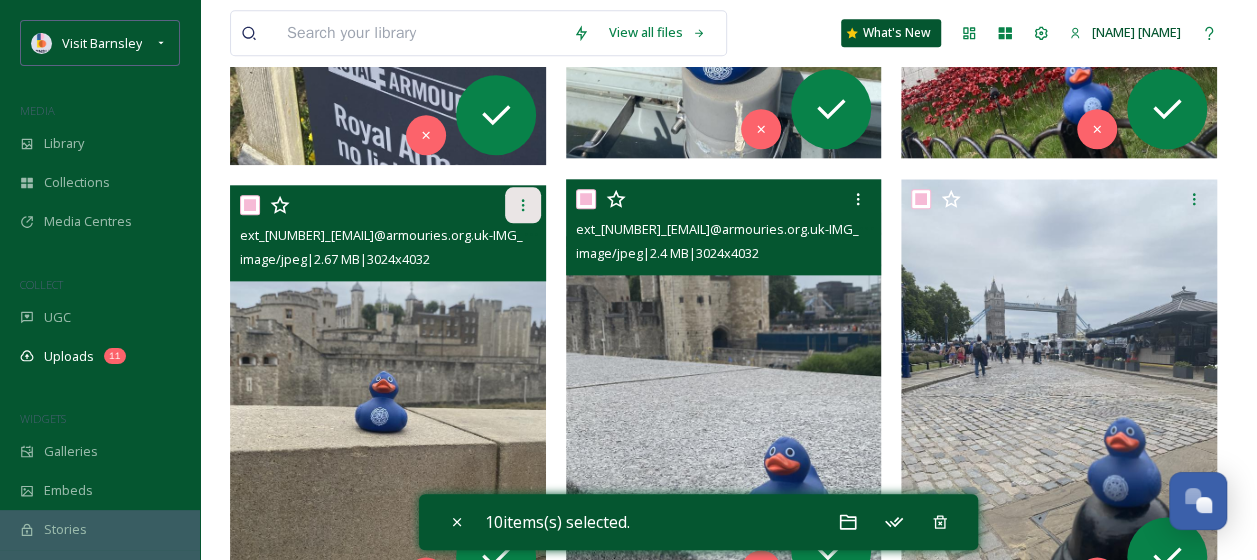 click at bounding box center (523, 205) 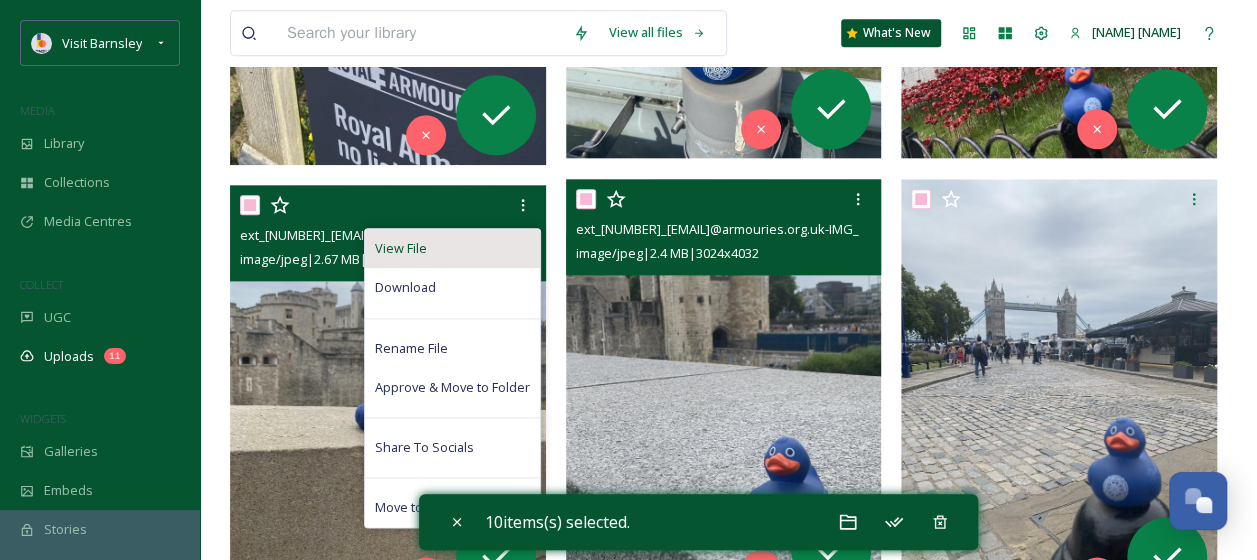 click on "View File" at bounding box center [452, 248] 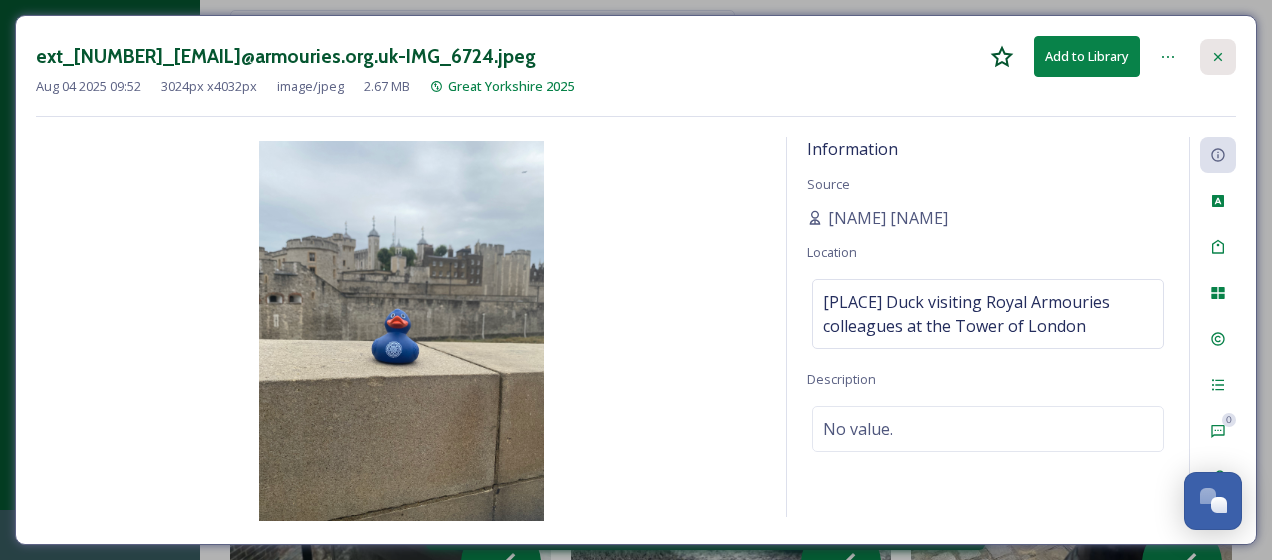 click 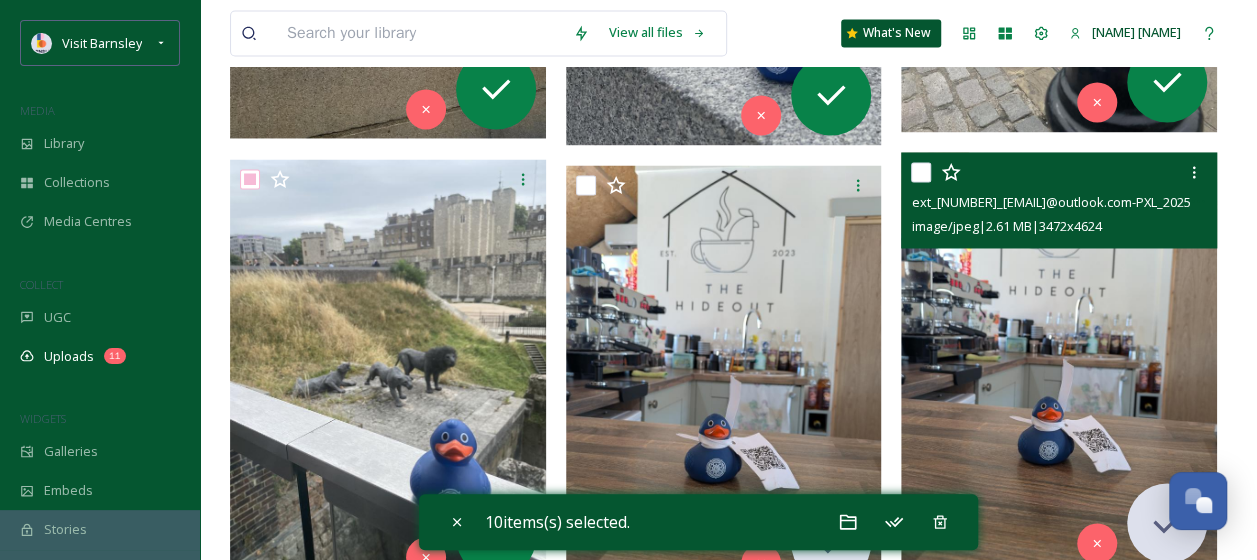 scroll, scrollTop: 1600, scrollLeft: 0, axis: vertical 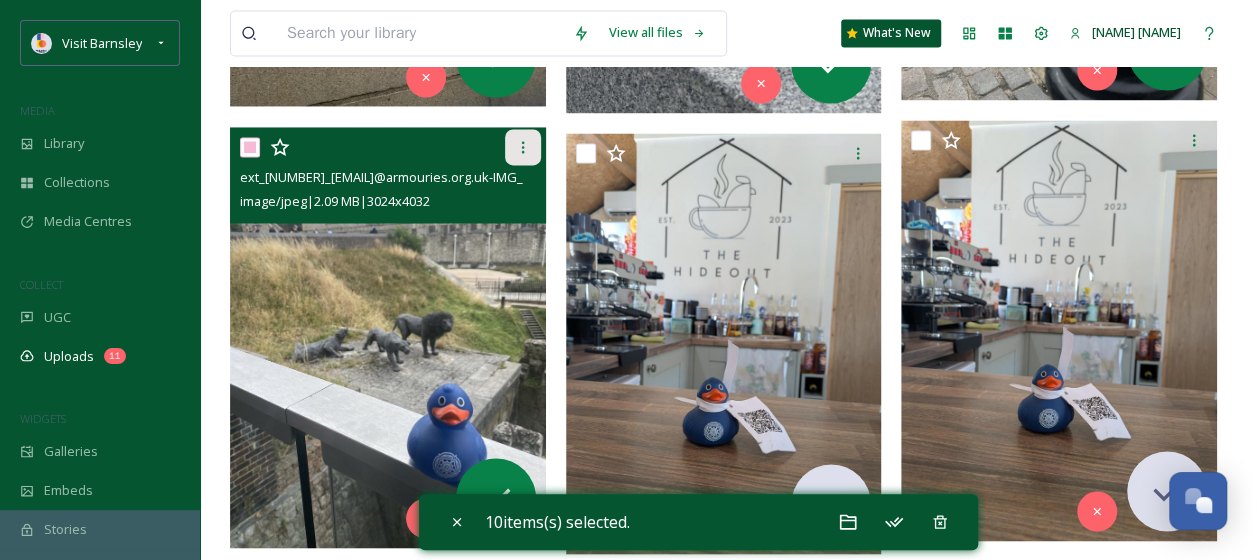 click 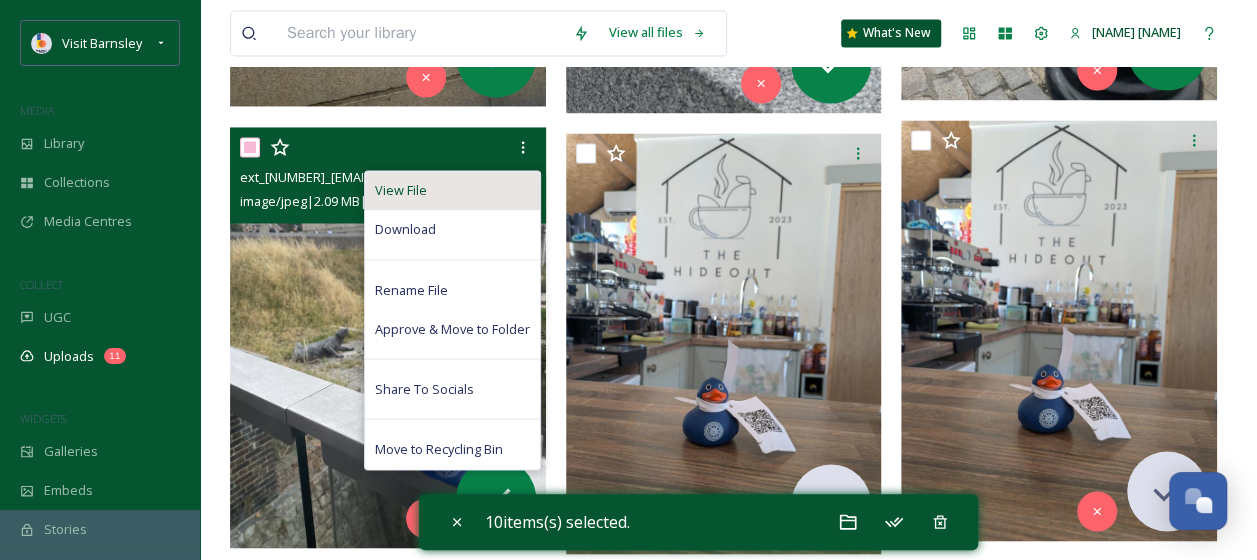 click on "View File" at bounding box center [452, 190] 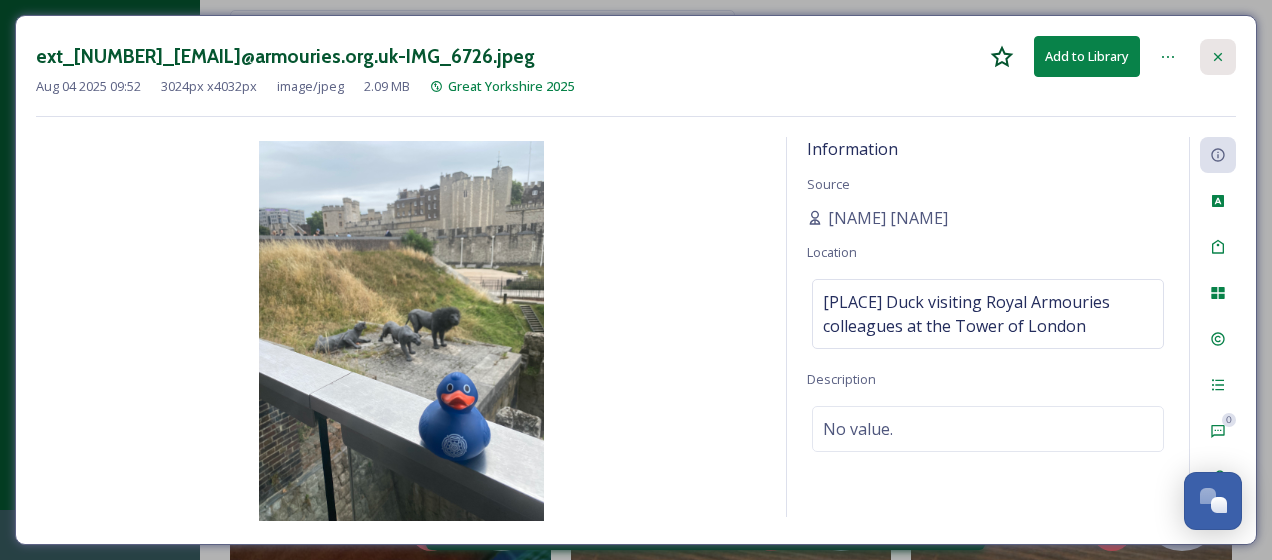 click 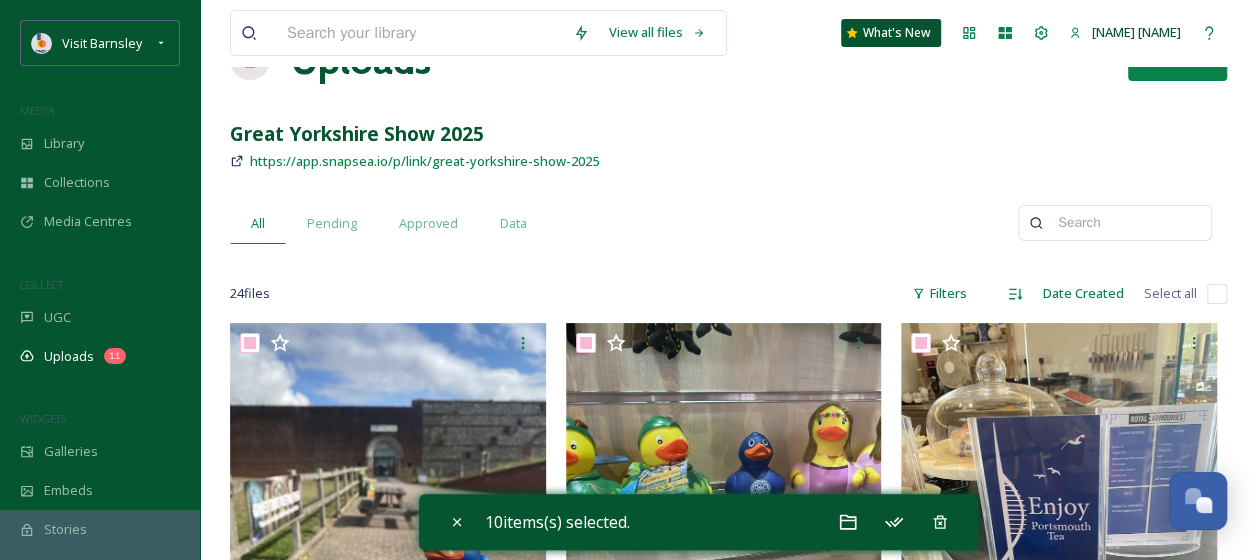 scroll, scrollTop: 0, scrollLeft: 0, axis: both 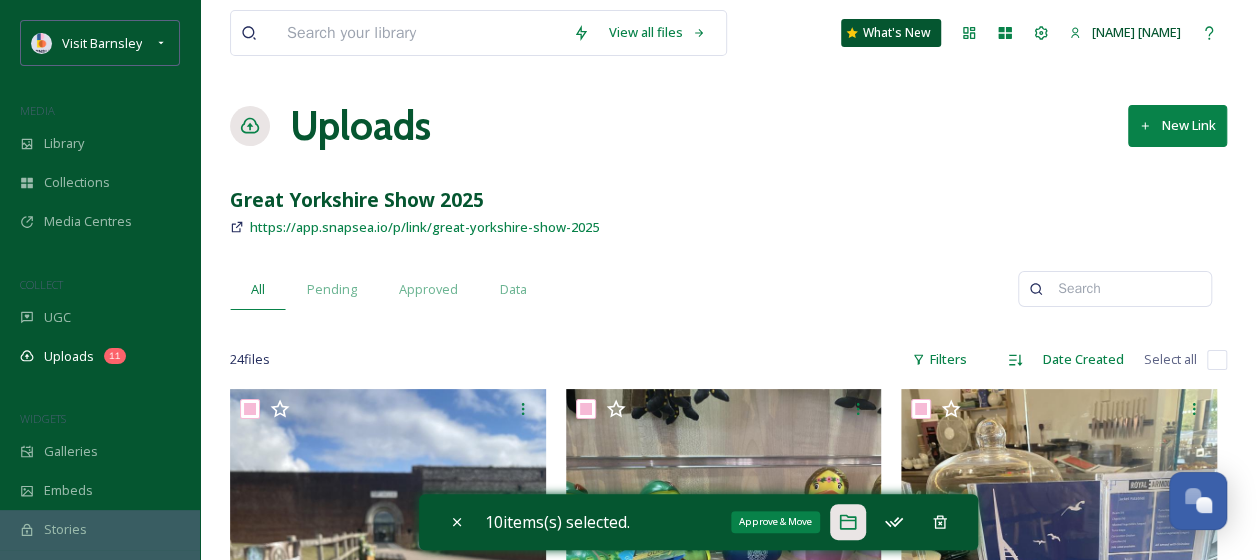 click 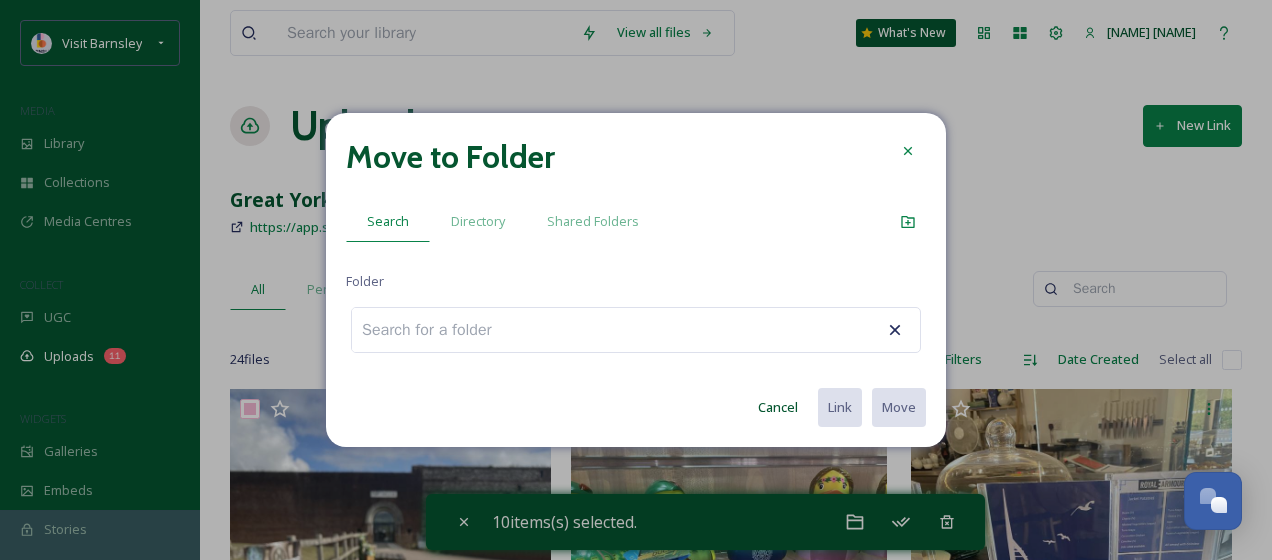 click at bounding box center (438, 330) 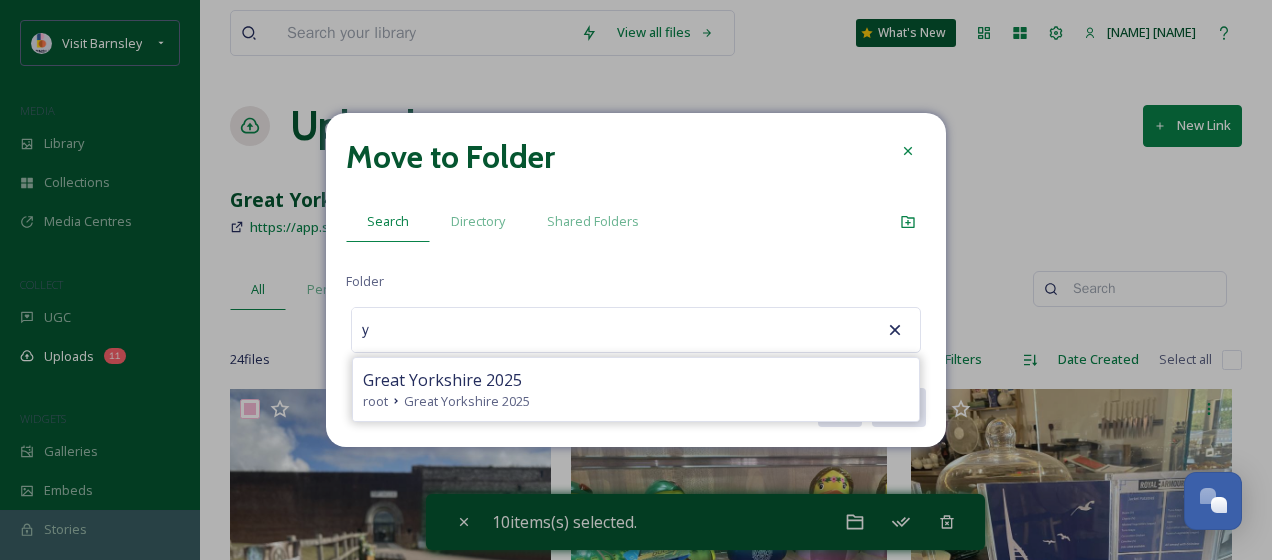 click on "Great Yorkshire 2025" at bounding box center (636, 380) 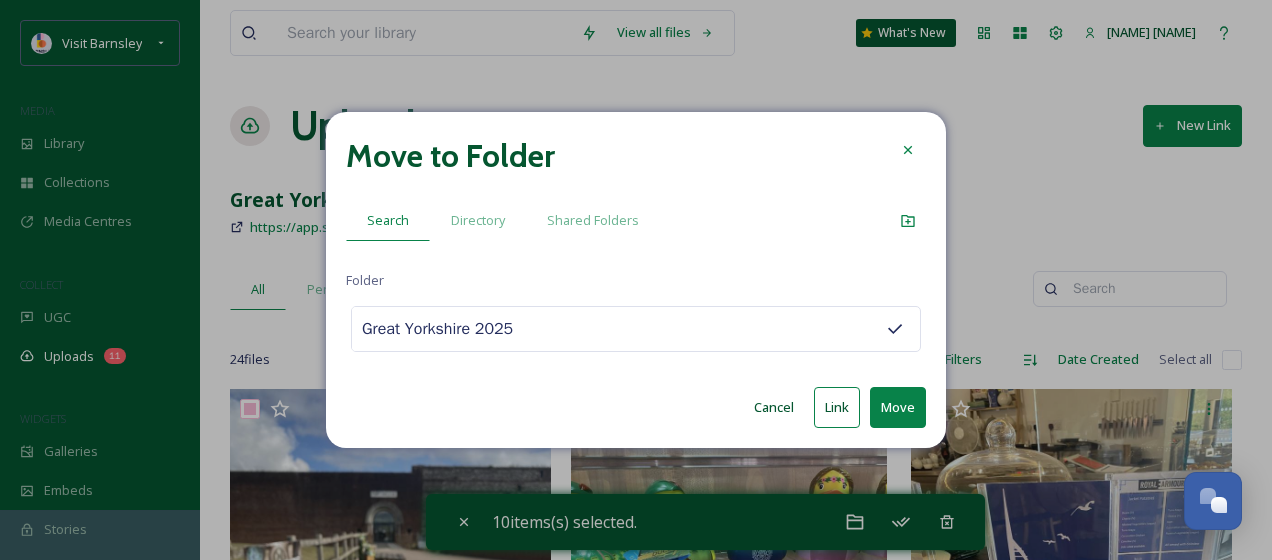 click on "Move" at bounding box center (898, 407) 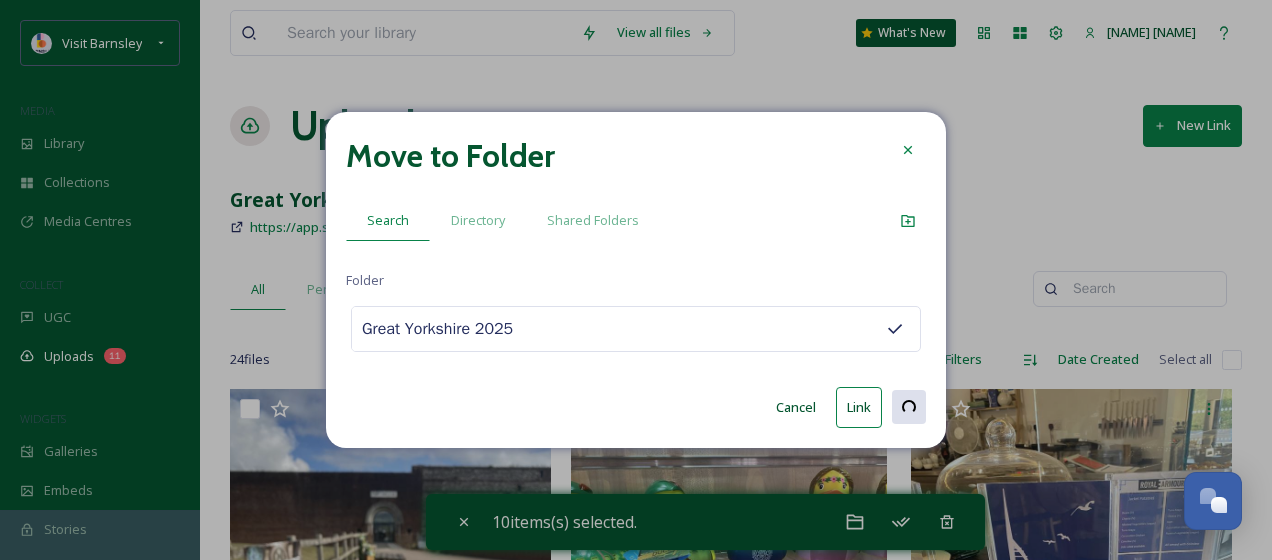 checkbox on "false" 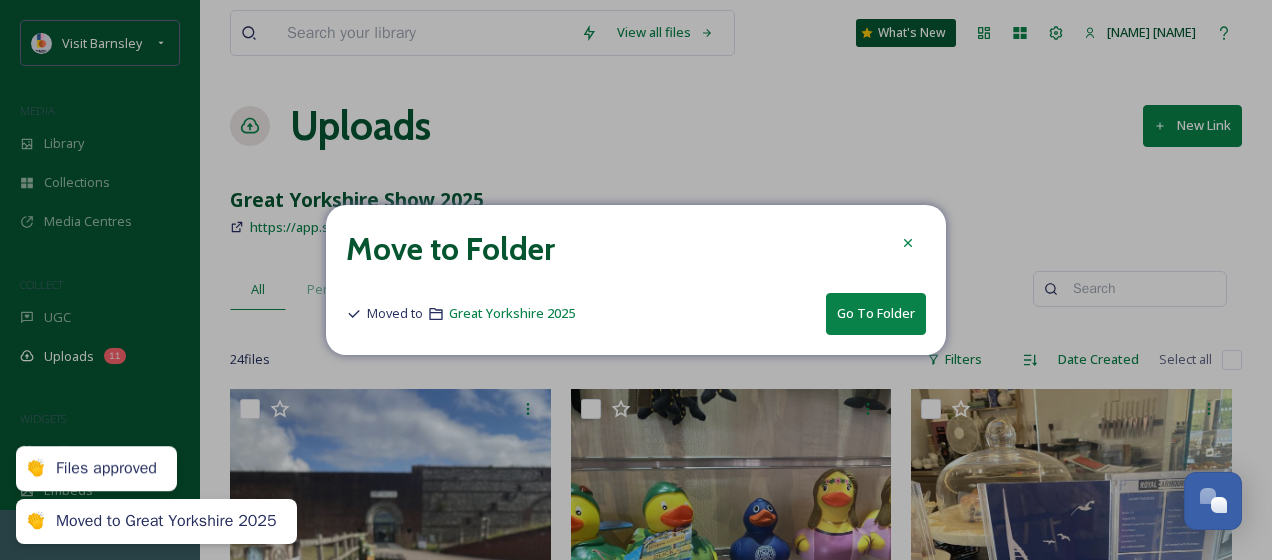 click on "Go To Folder" at bounding box center (876, 313) 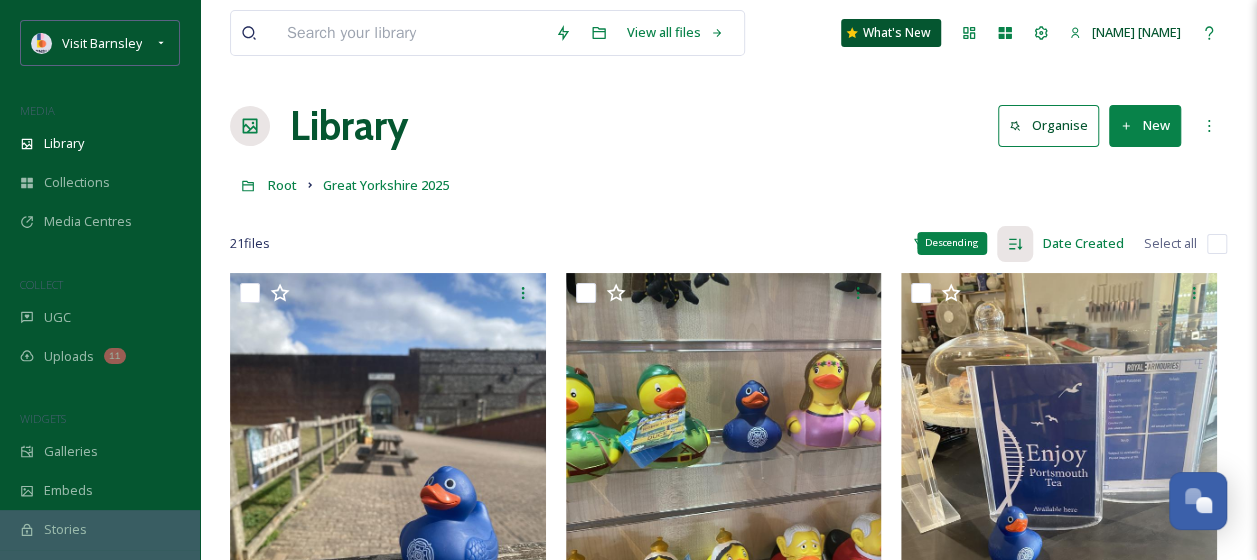 click on "Descending" at bounding box center (1015, 244) 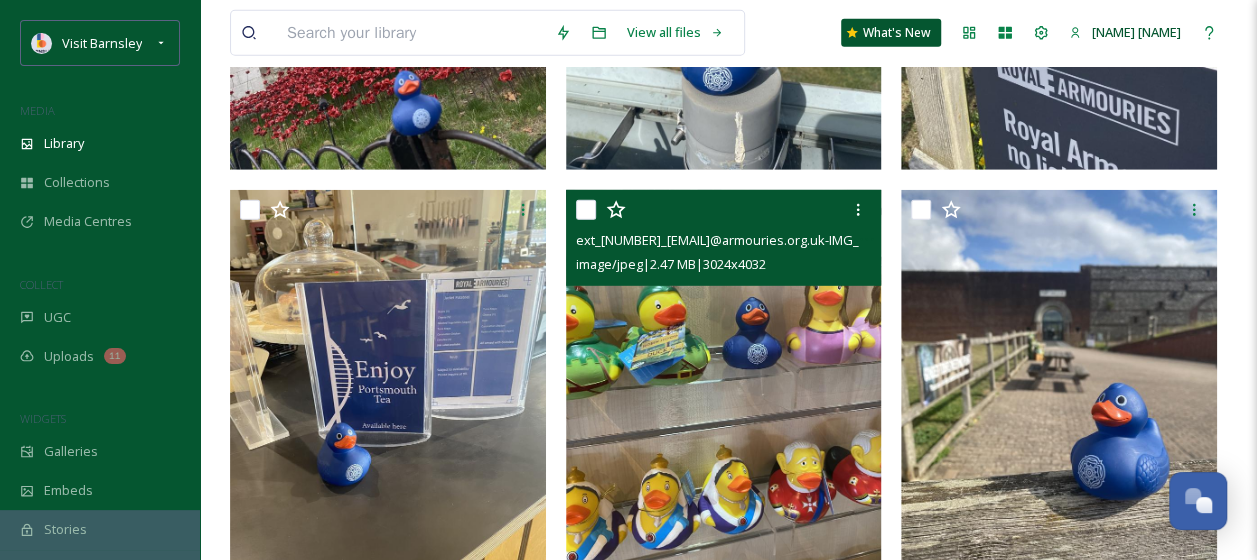 scroll, scrollTop: 2816, scrollLeft: 0, axis: vertical 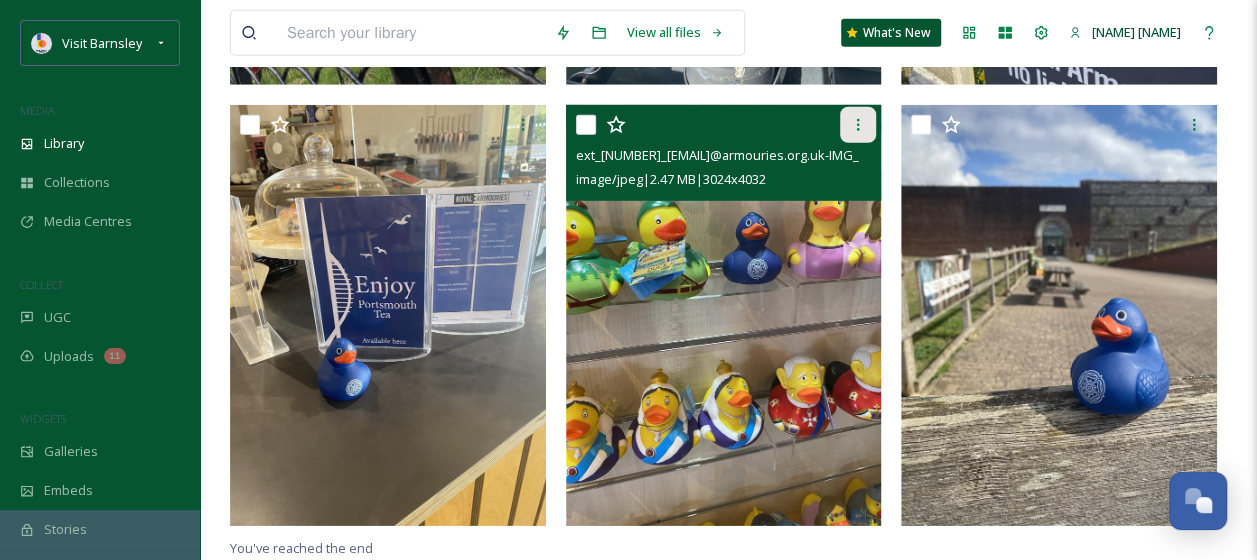 click 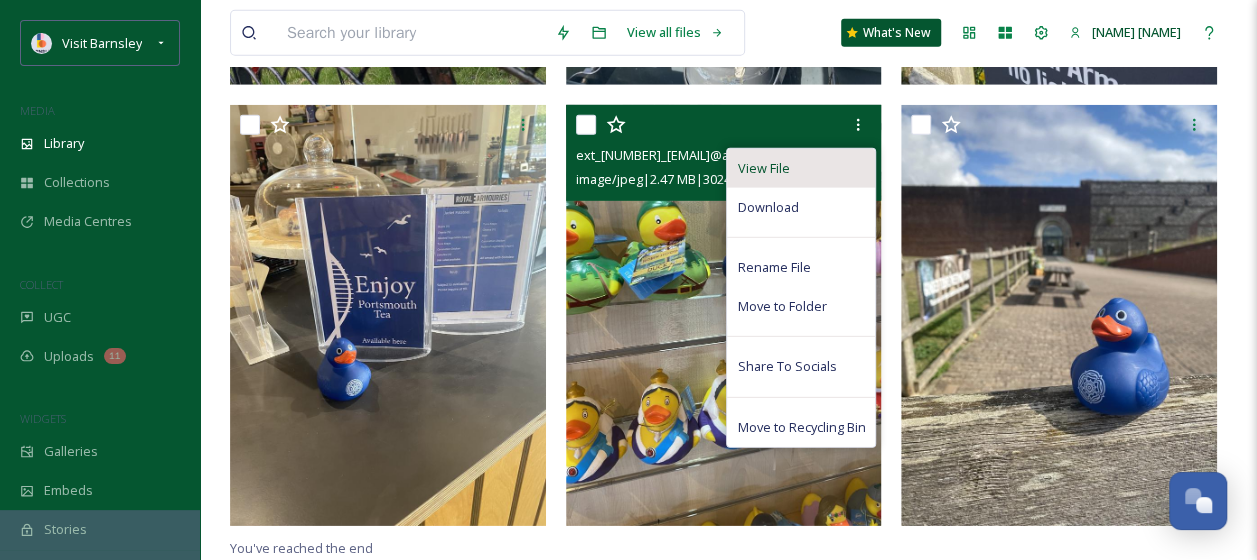 click on "View File" at bounding box center (801, 168) 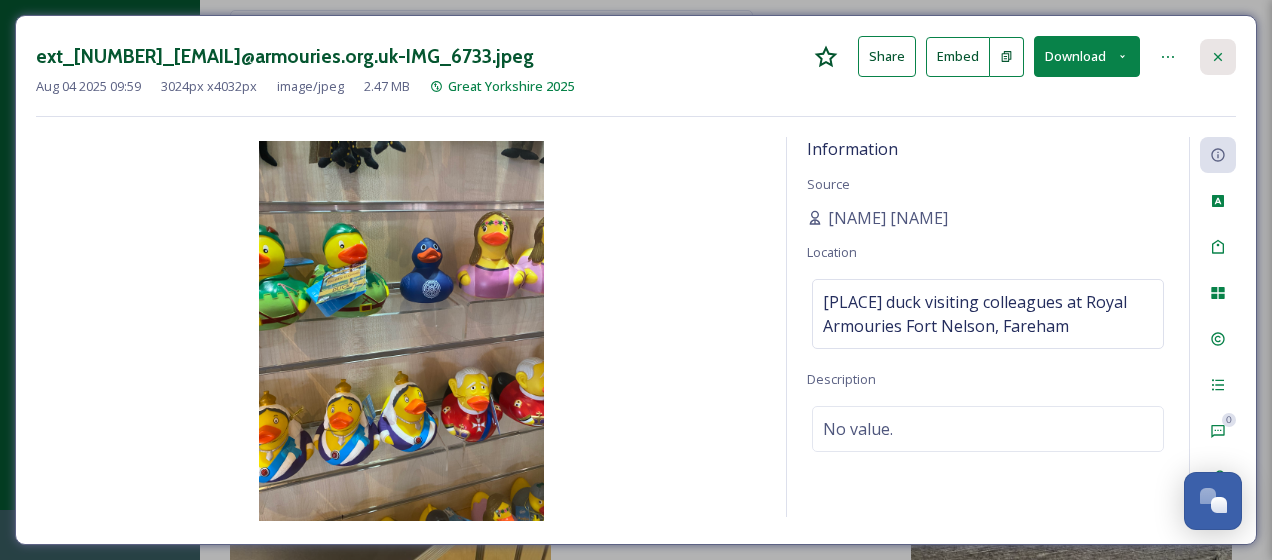 click 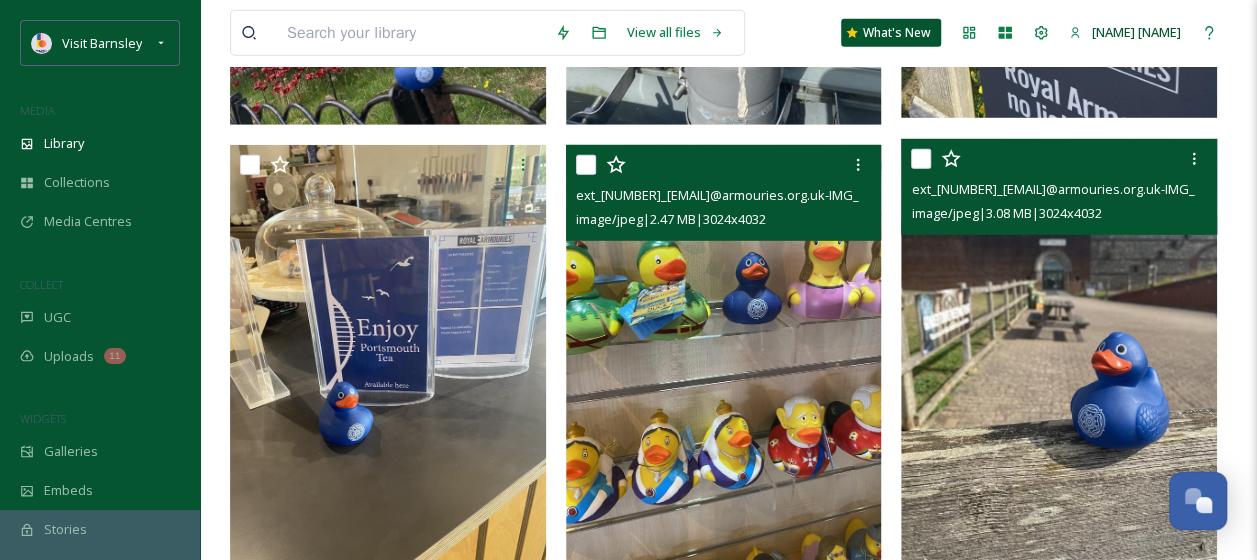 click at bounding box center [921, 159] 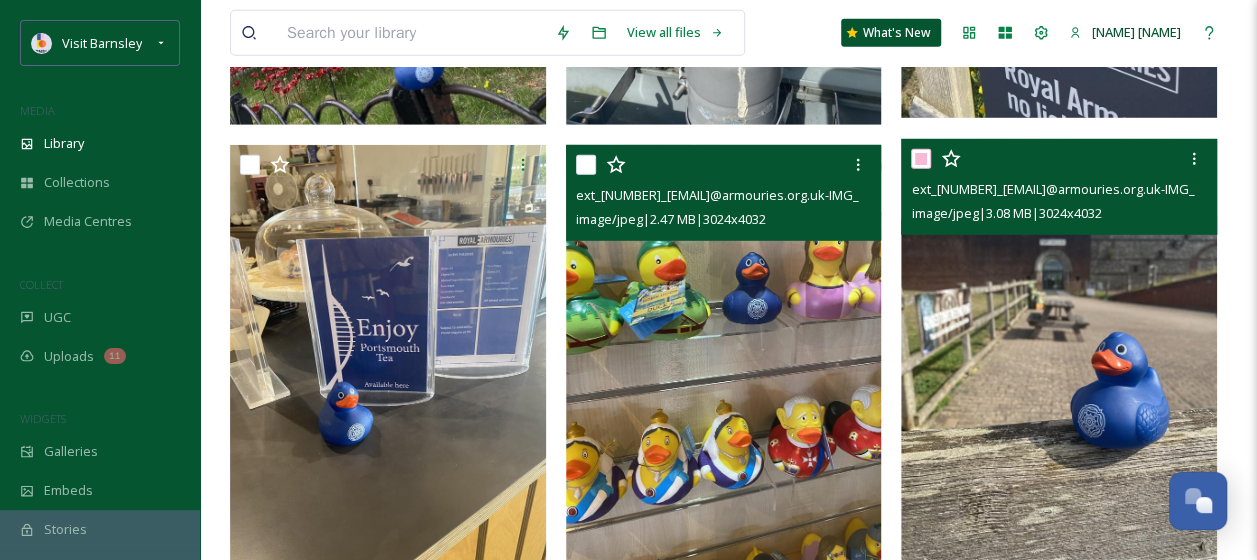 checkbox on "true" 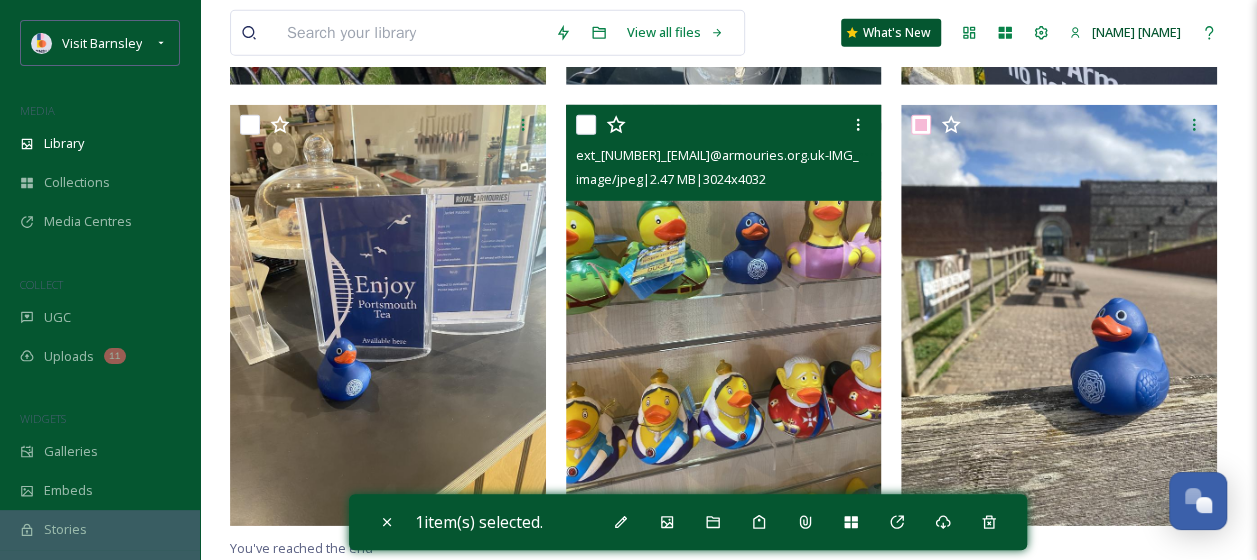 click at bounding box center (586, 125) 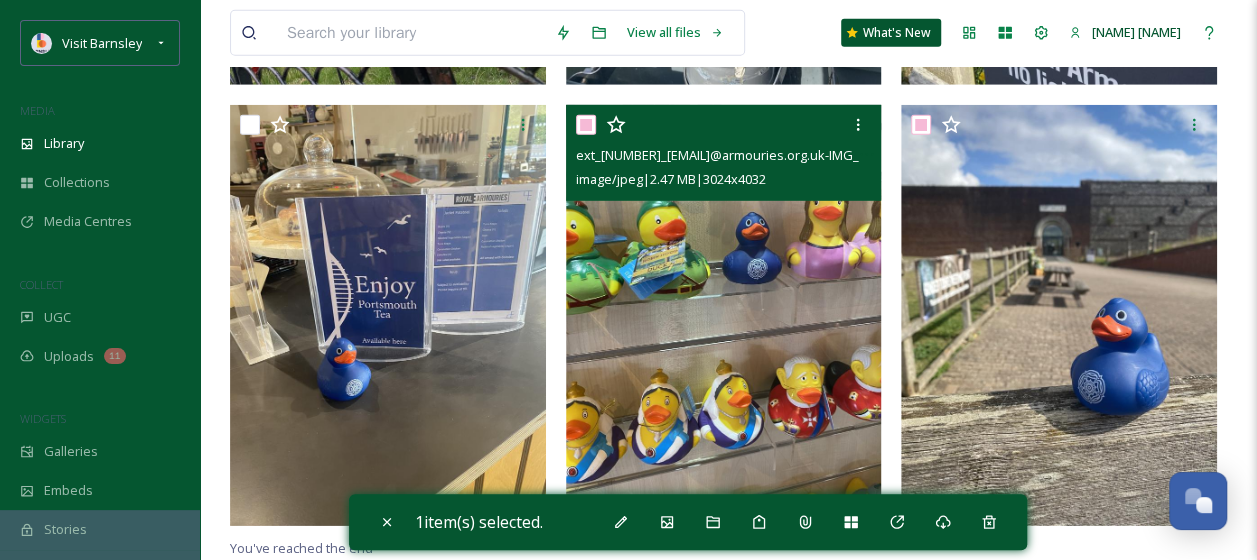 checkbox on "true" 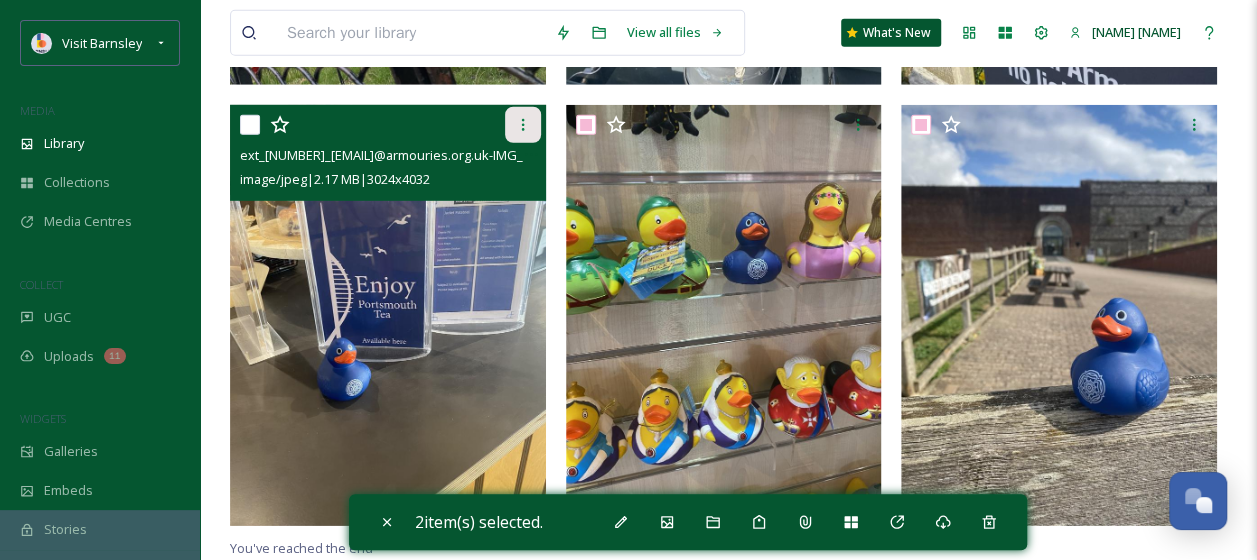 click 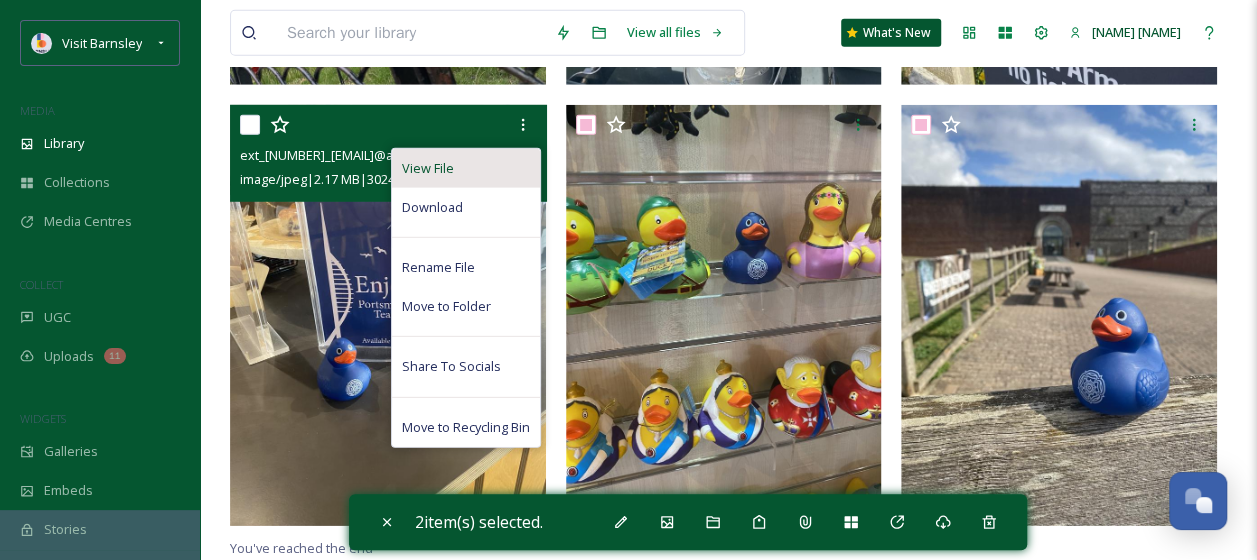 click on "View File" at bounding box center (466, 168) 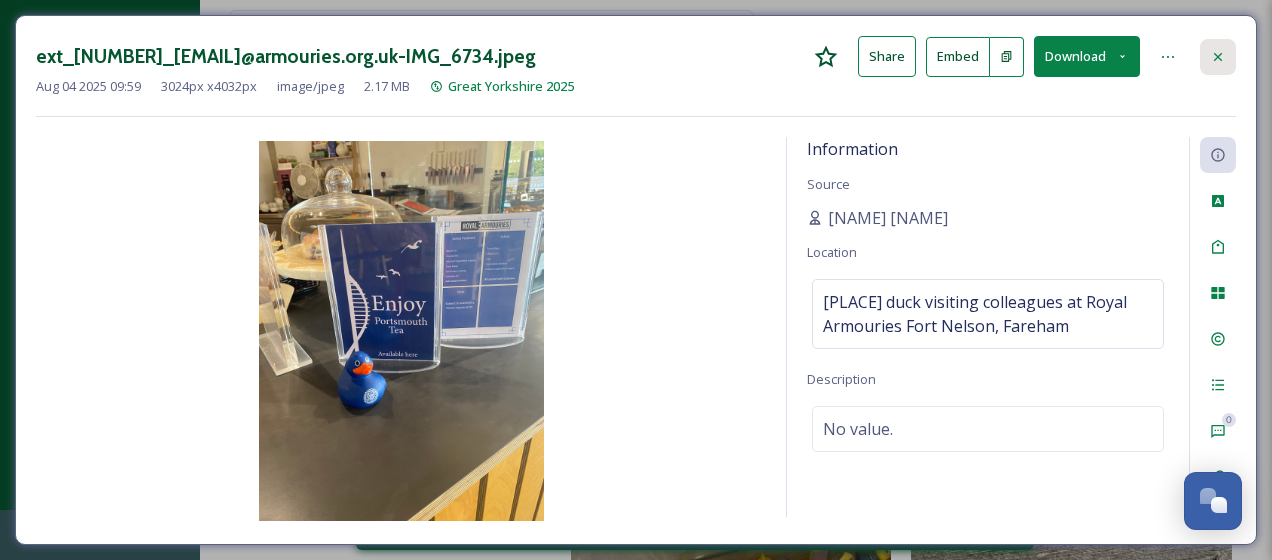 click 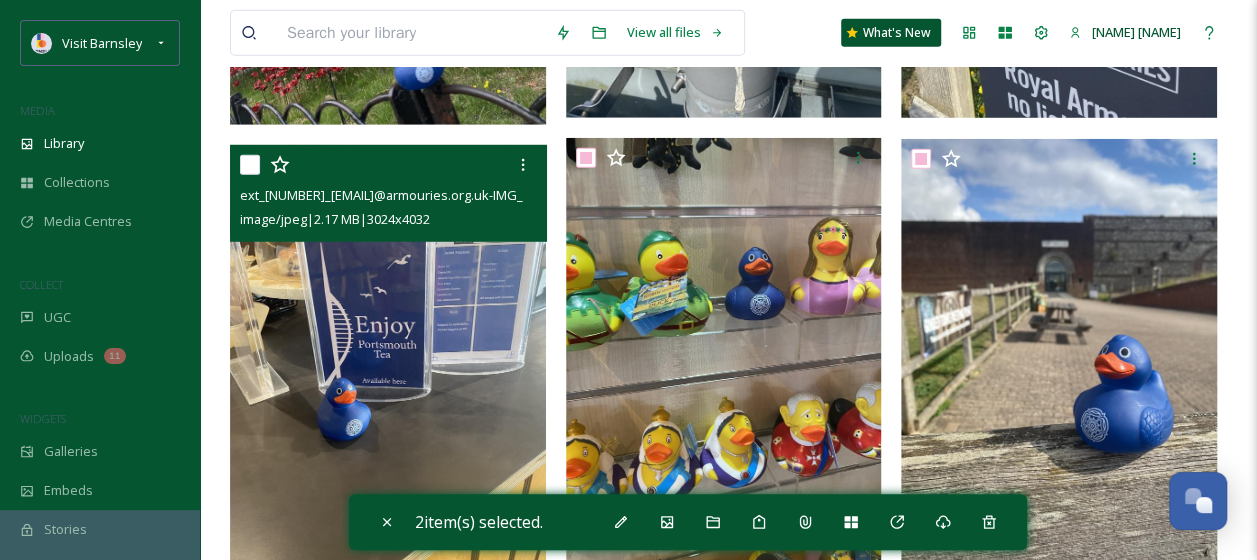 click at bounding box center (250, 165) 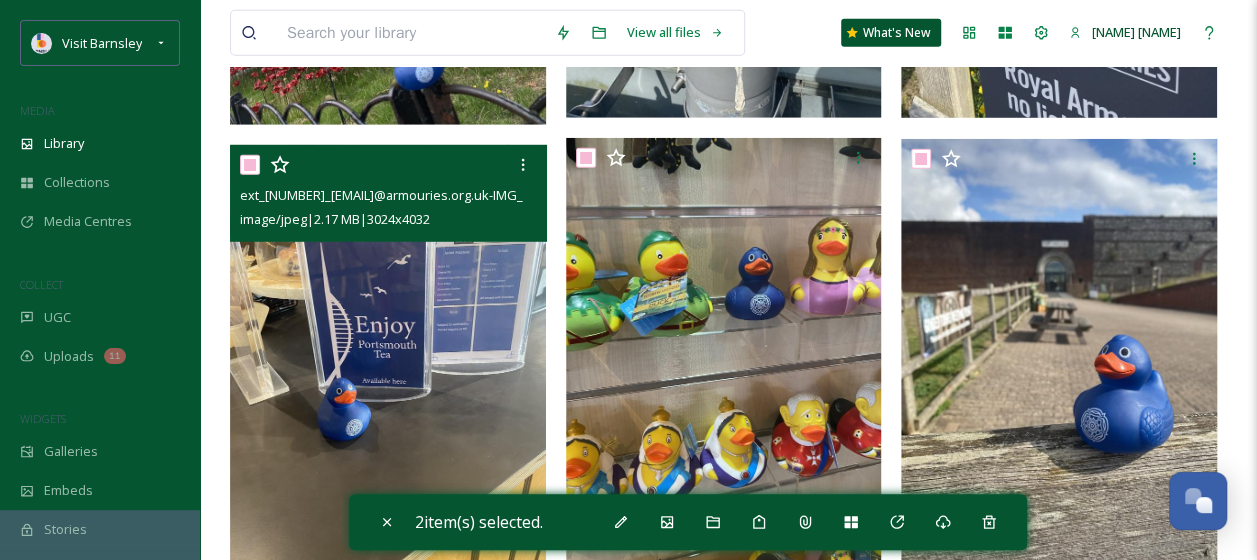 checkbox on "true" 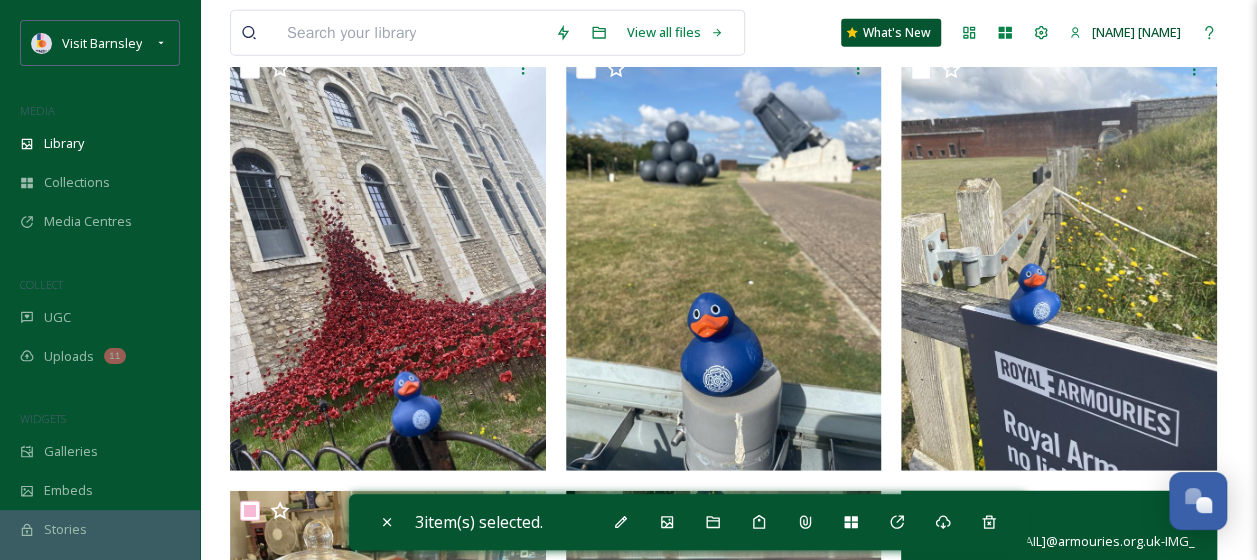 scroll, scrollTop: 2416, scrollLeft: 0, axis: vertical 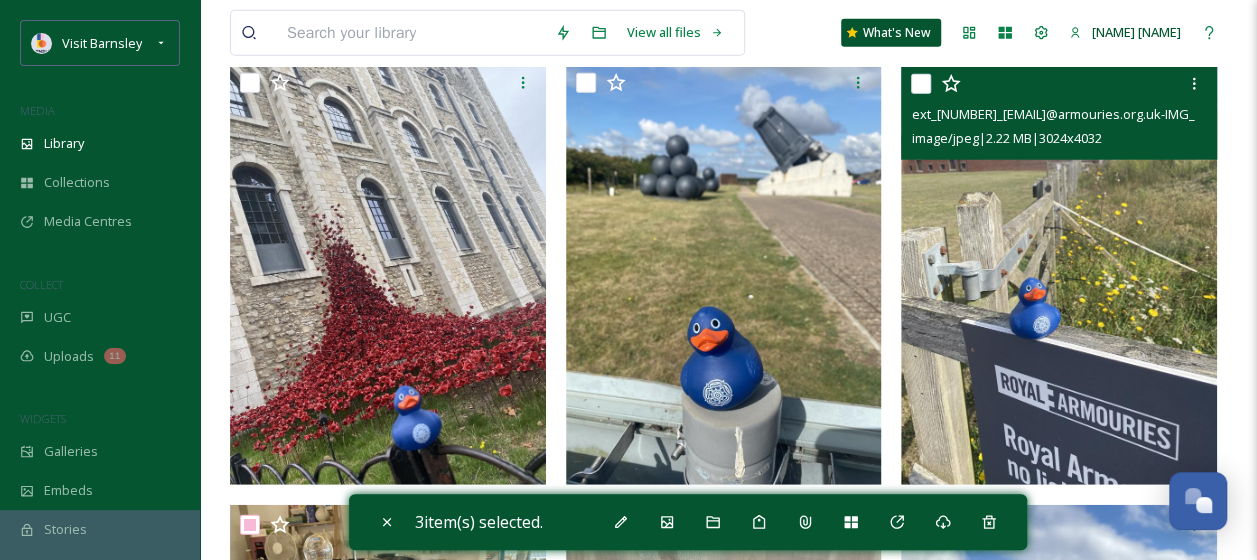 click at bounding box center (921, 84) 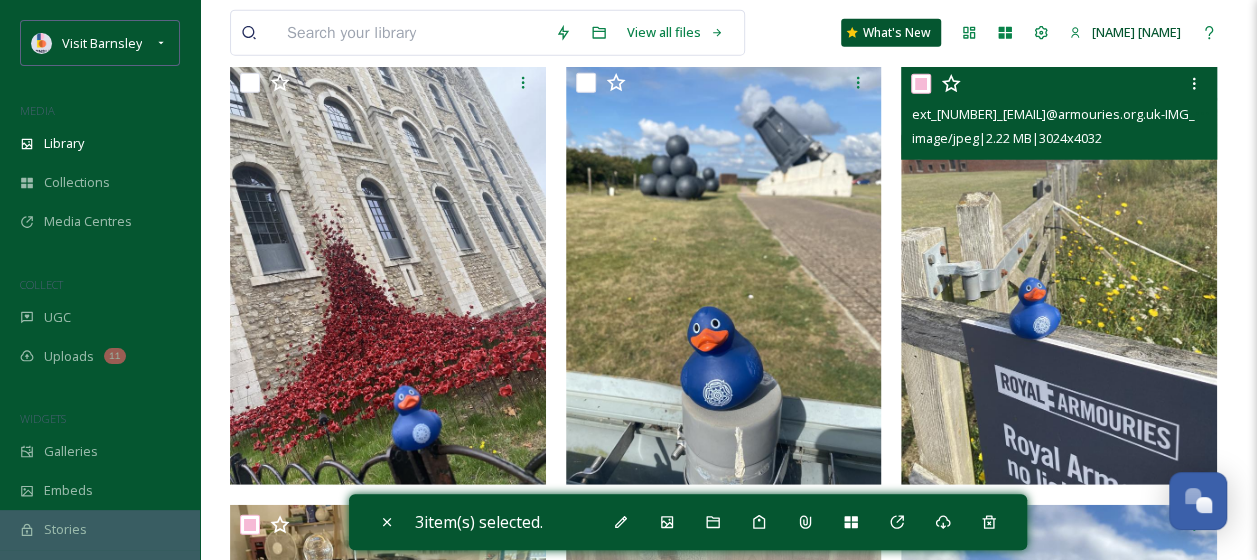 checkbox on "true" 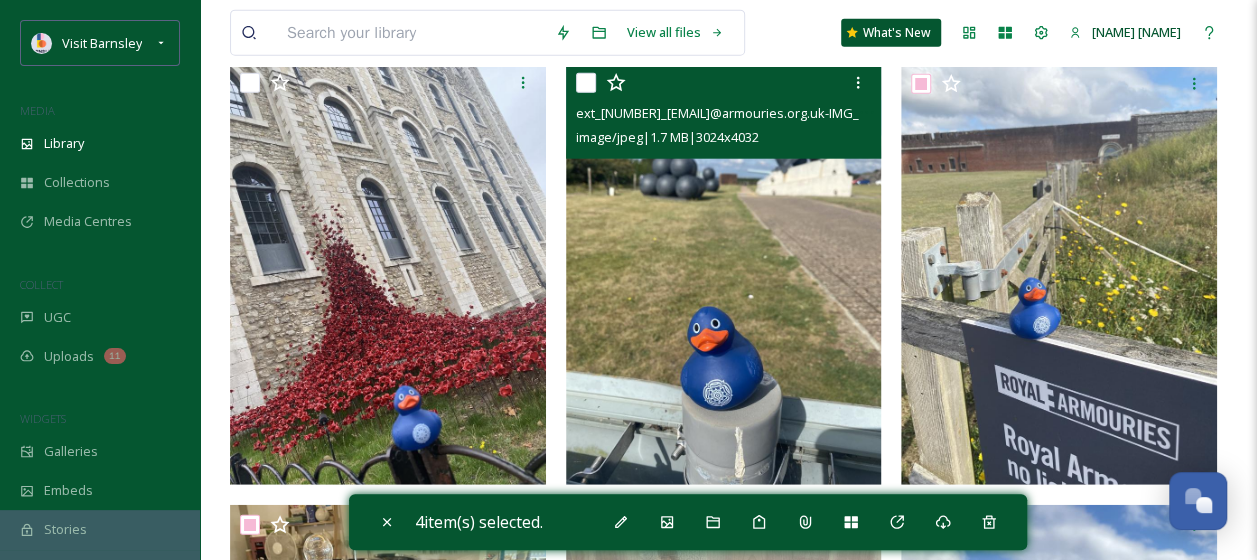 click at bounding box center (586, 83) 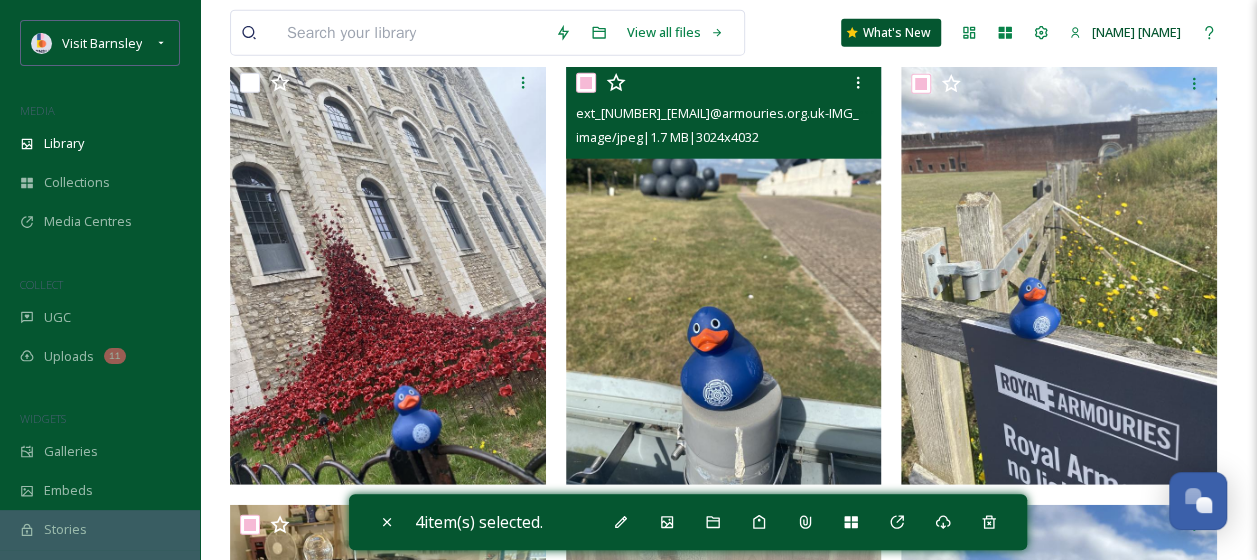 checkbox on "true" 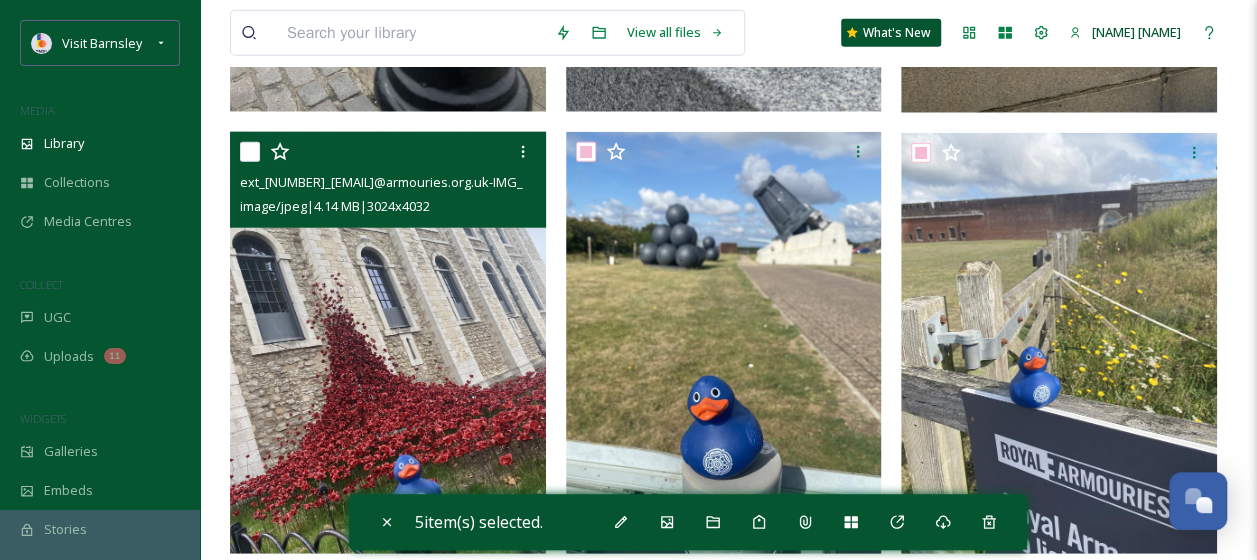 scroll, scrollTop: 2316, scrollLeft: 0, axis: vertical 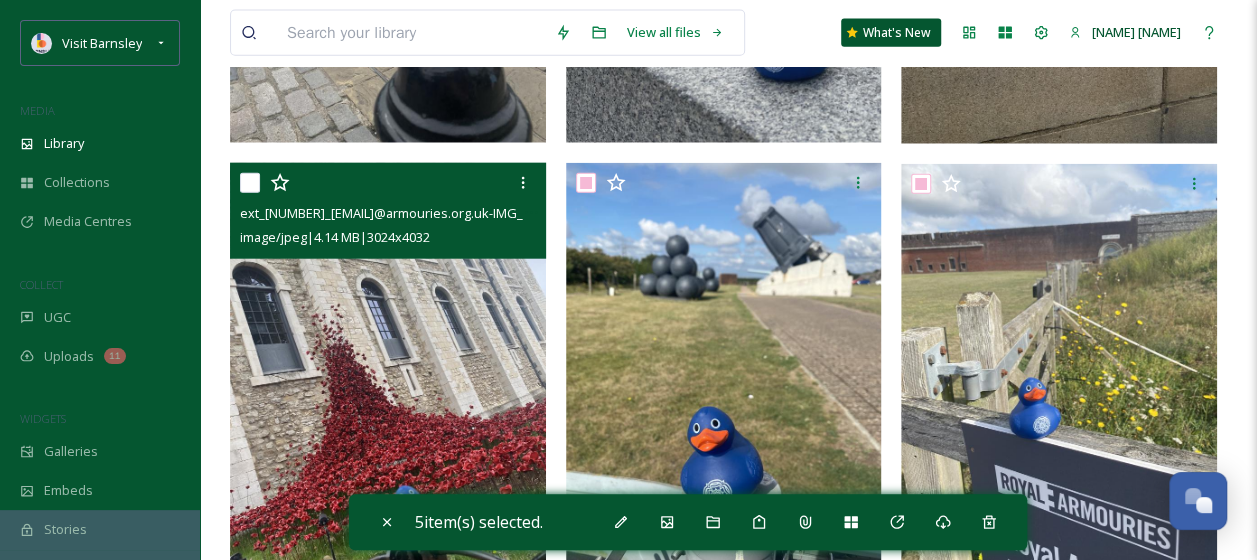 click at bounding box center [250, 183] 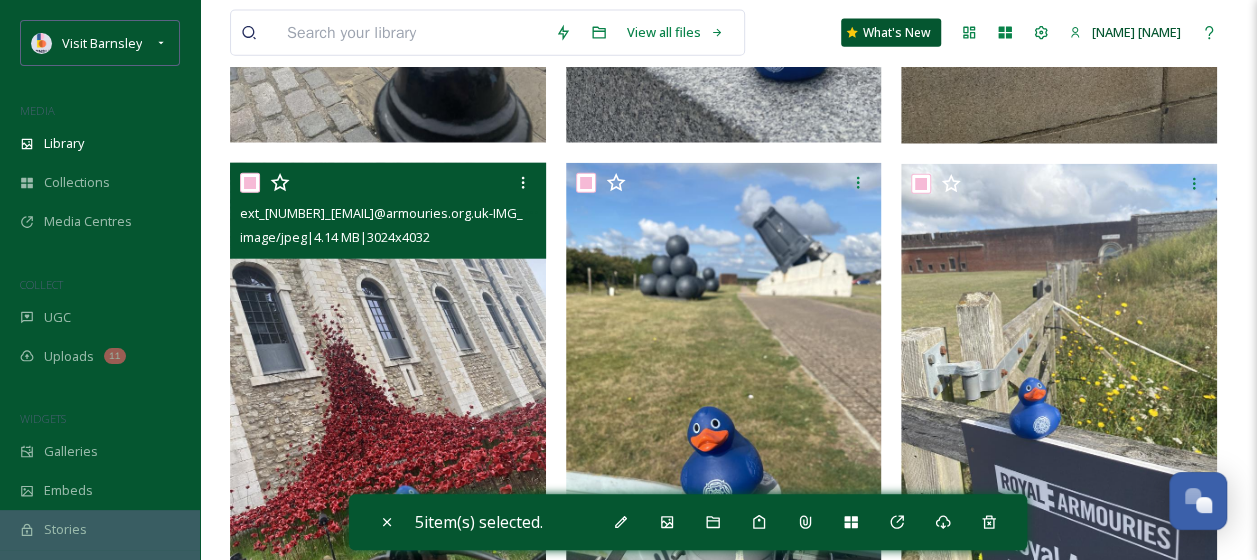 checkbox on "true" 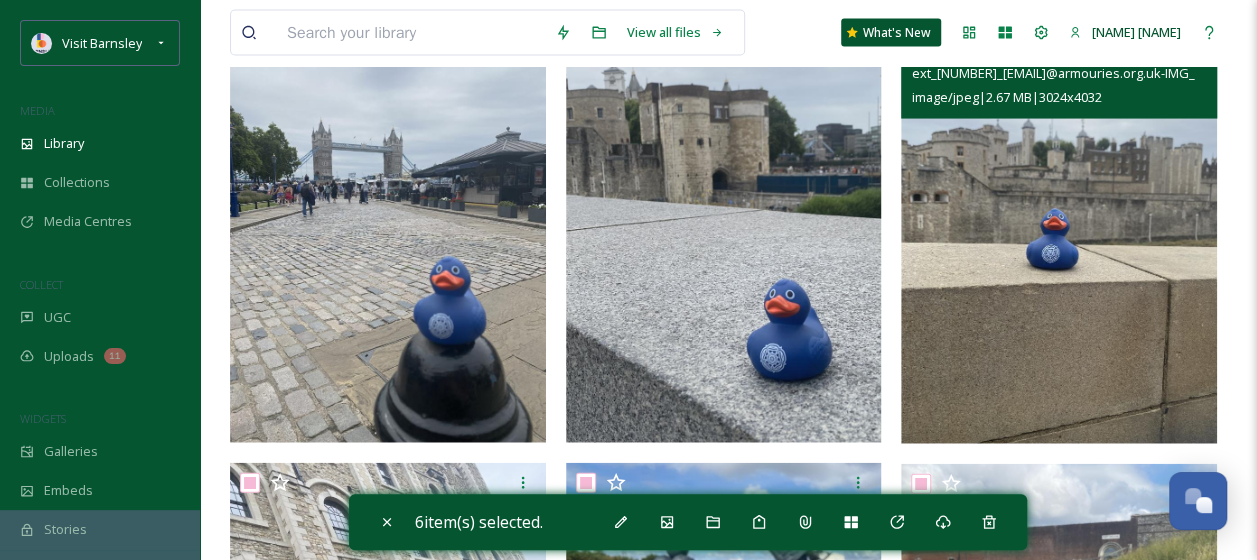 scroll, scrollTop: 1816, scrollLeft: 0, axis: vertical 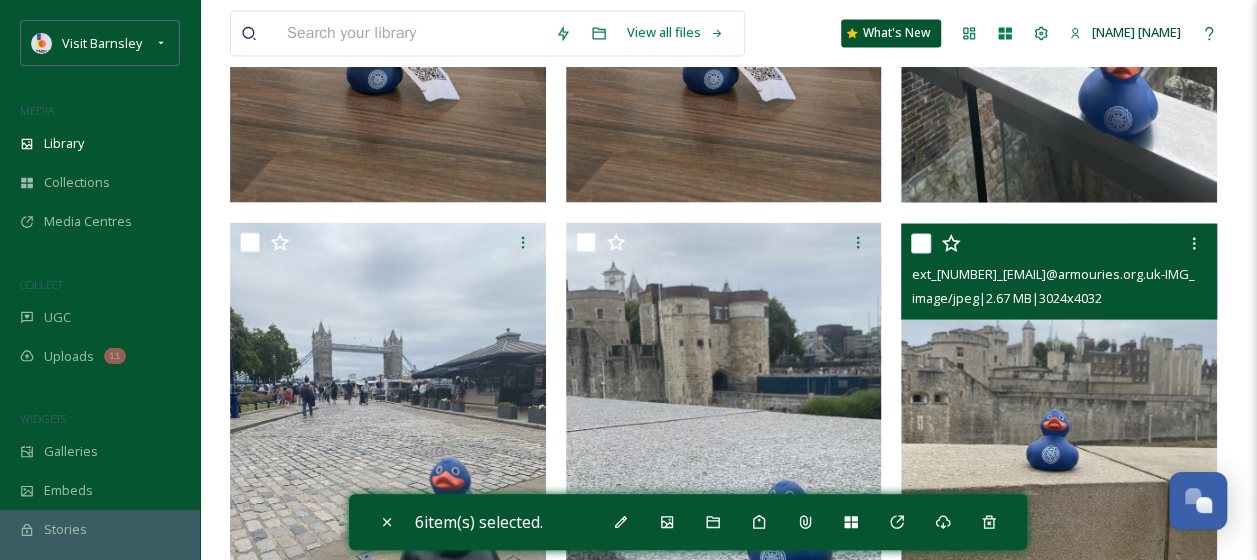 click at bounding box center [921, 243] 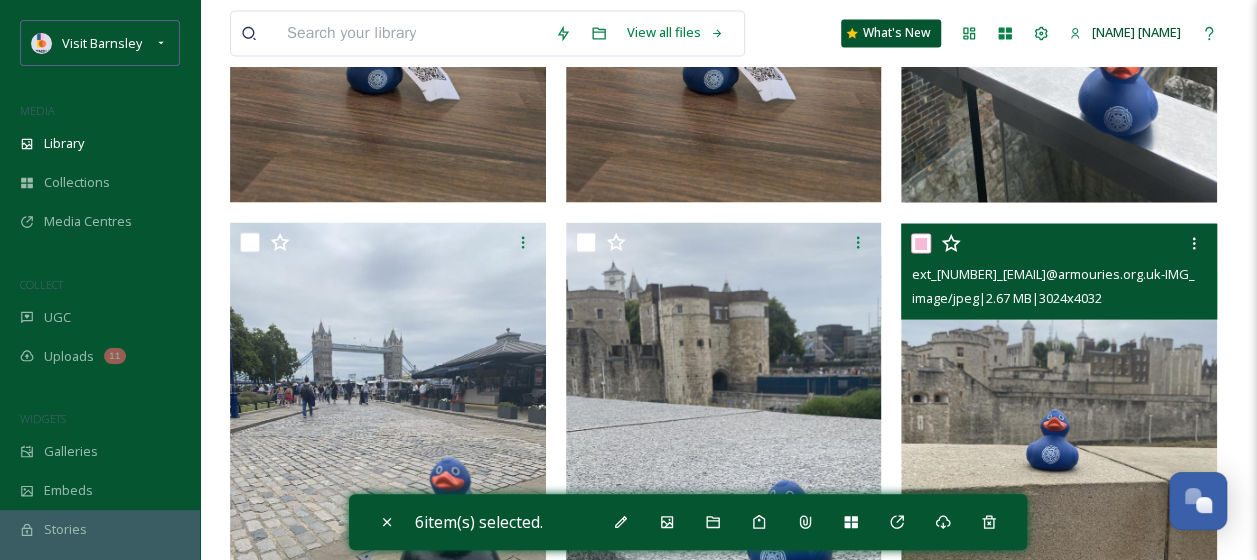 checkbox on "true" 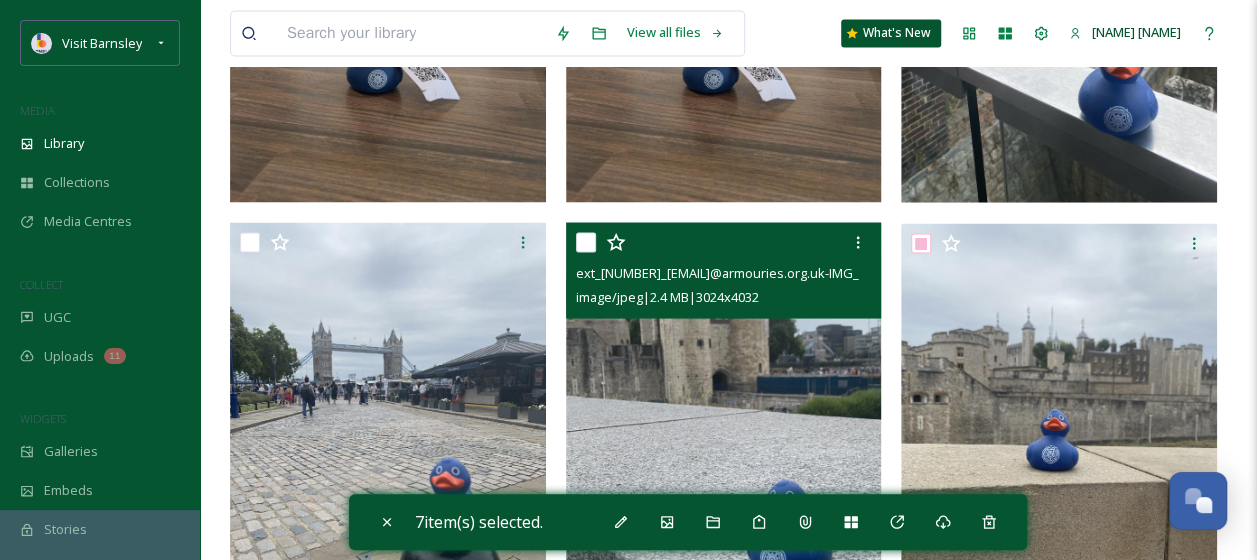 click at bounding box center [586, 242] 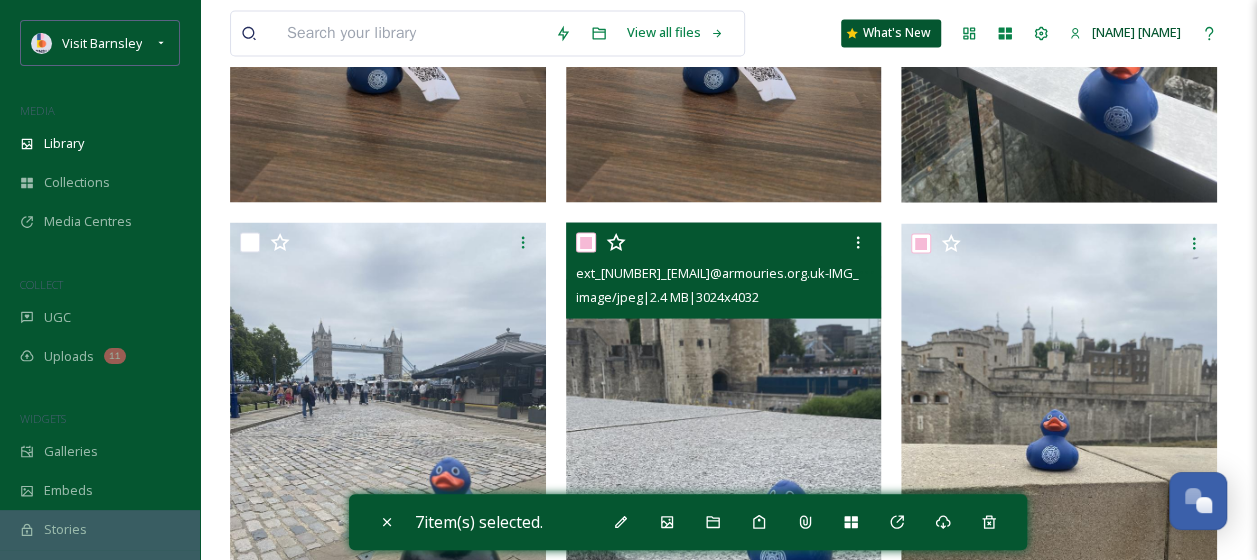 checkbox on "true" 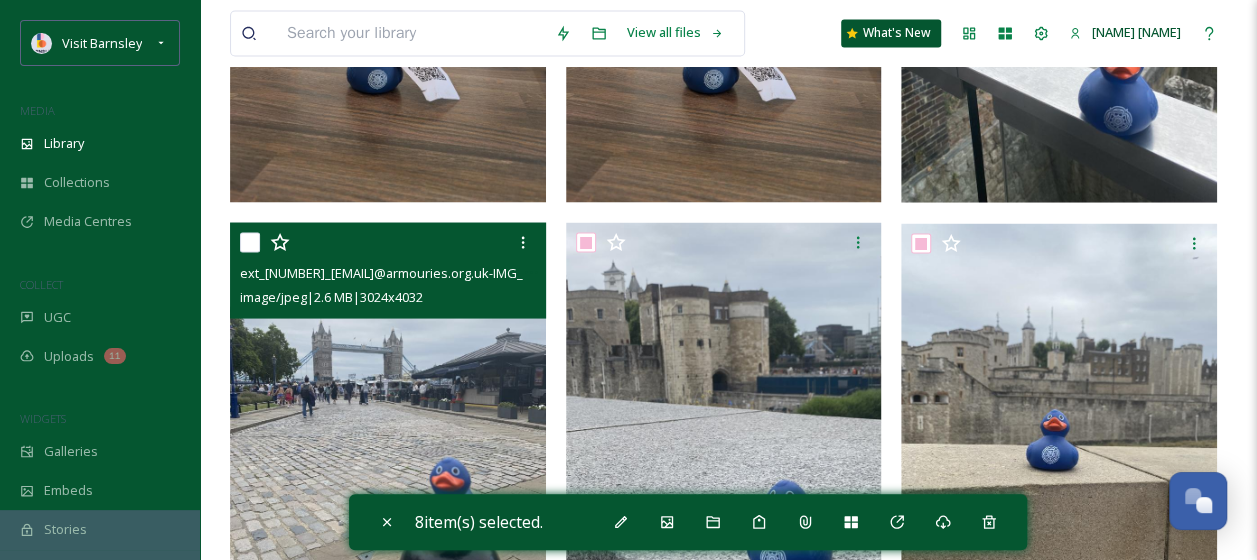 click at bounding box center [250, 242] 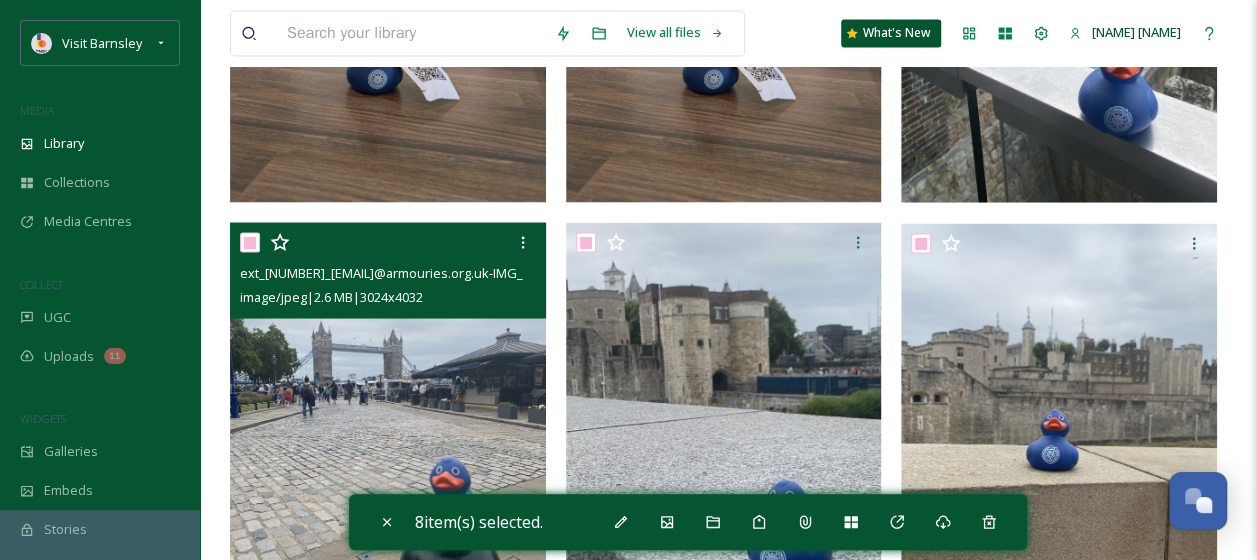 checkbox on "true" 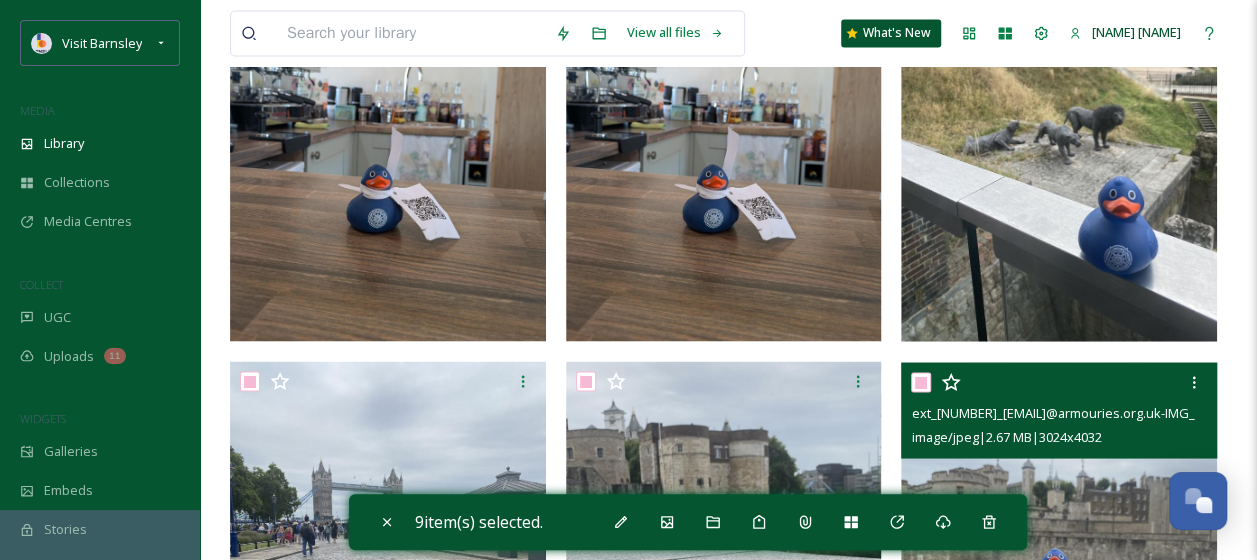 scroll, scrollTop: 1516, scrollLeft: 0, axis: vertical 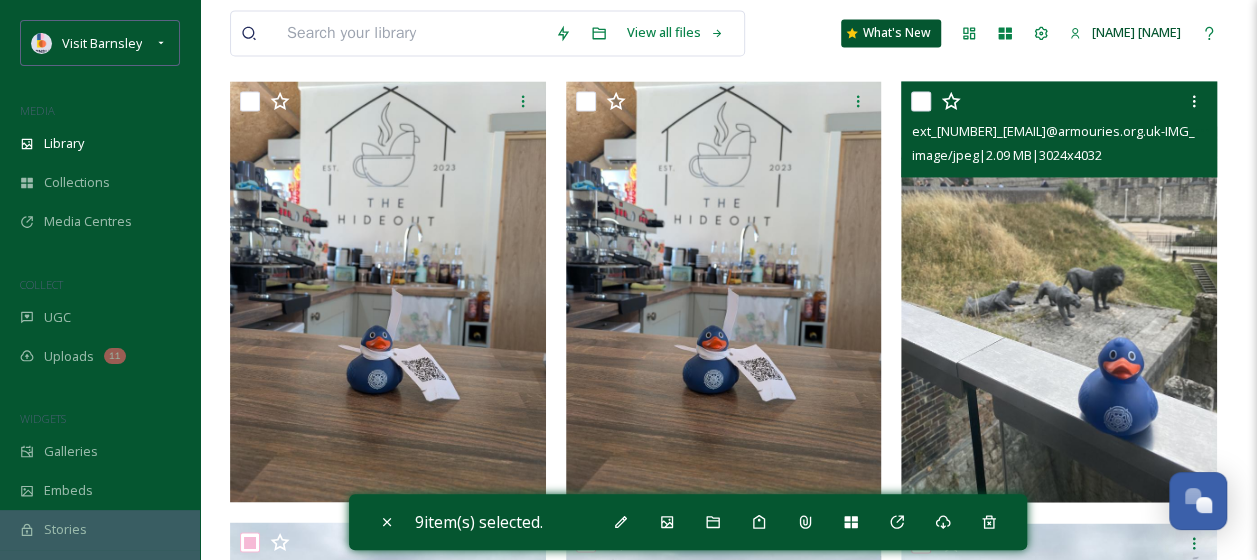 click at bounding box center [921, 101] 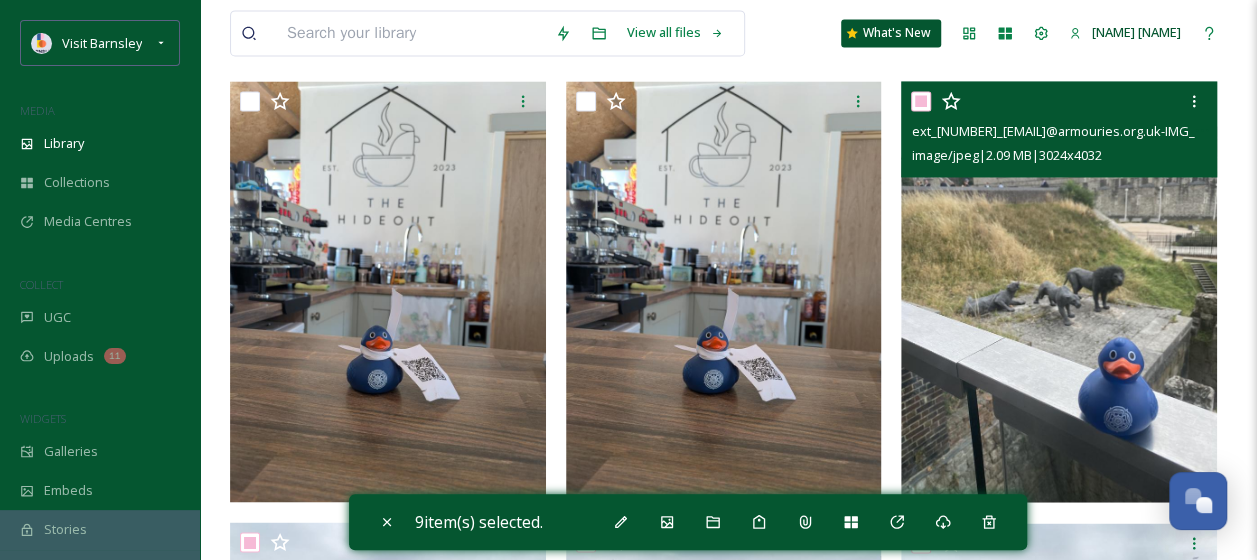 checkbox on "true" 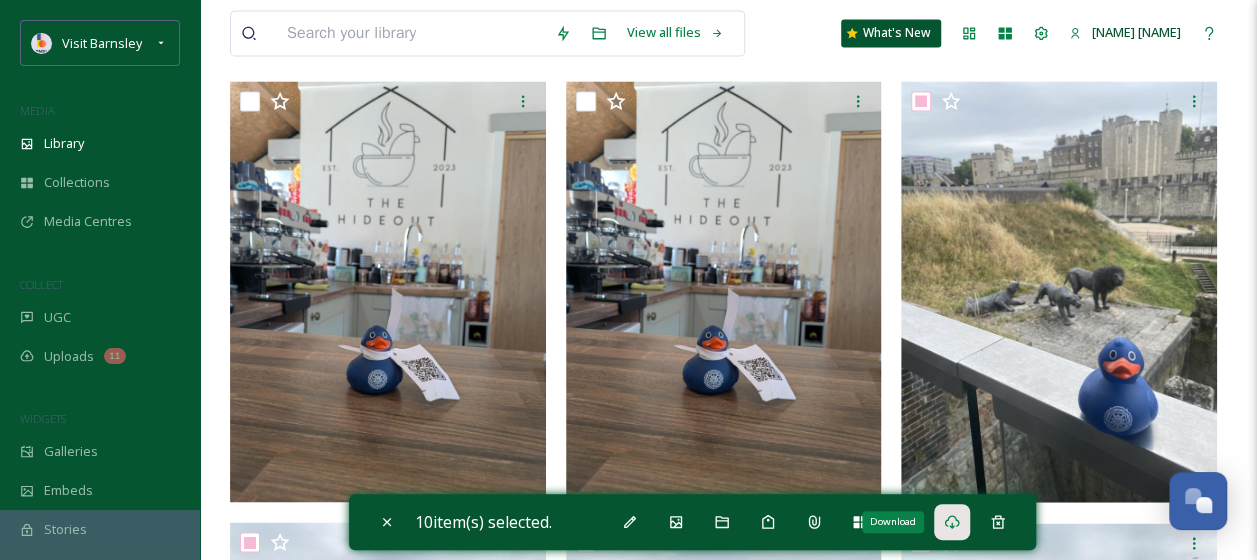click on "Download" at bounding box center [952, 522] 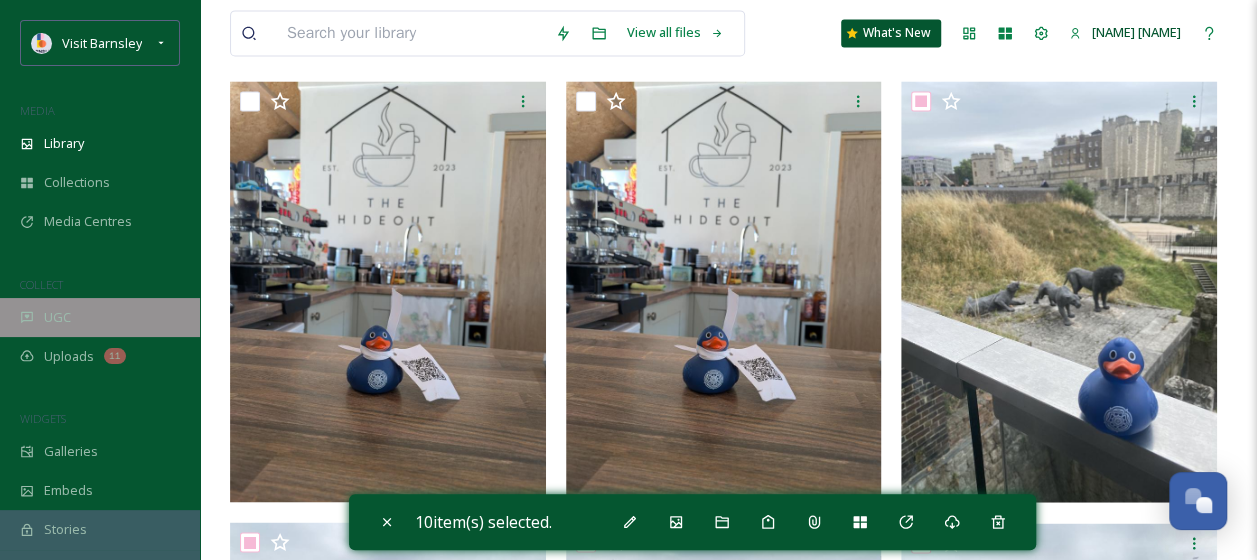 click on "UGC" at bounding box center (100, 317) 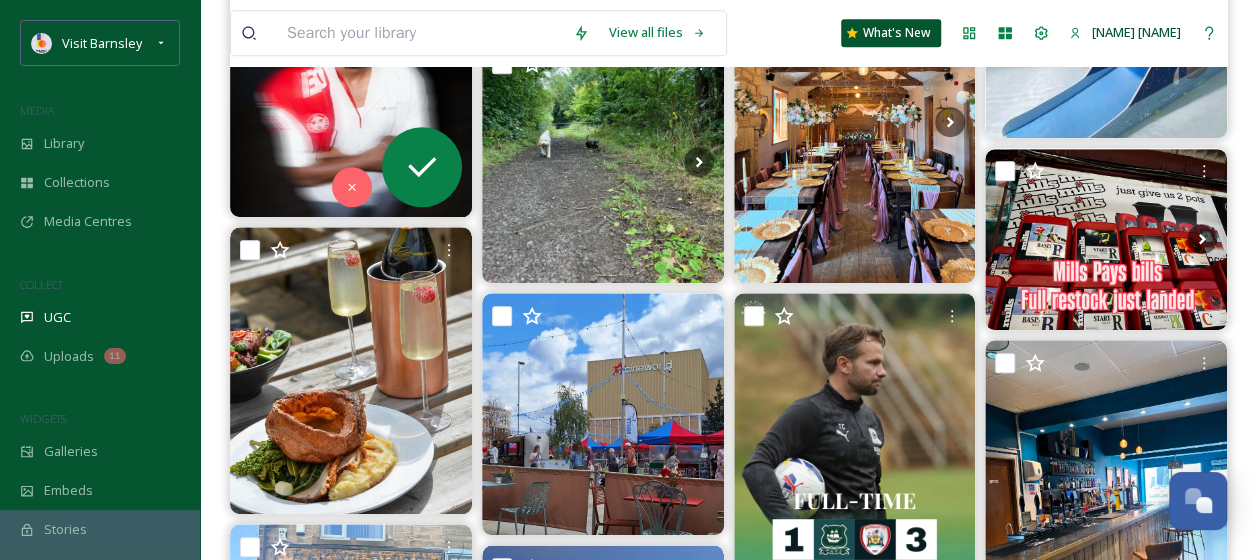 scroll, scrollTop: 600, scrollLeft: 0, axis: vertical 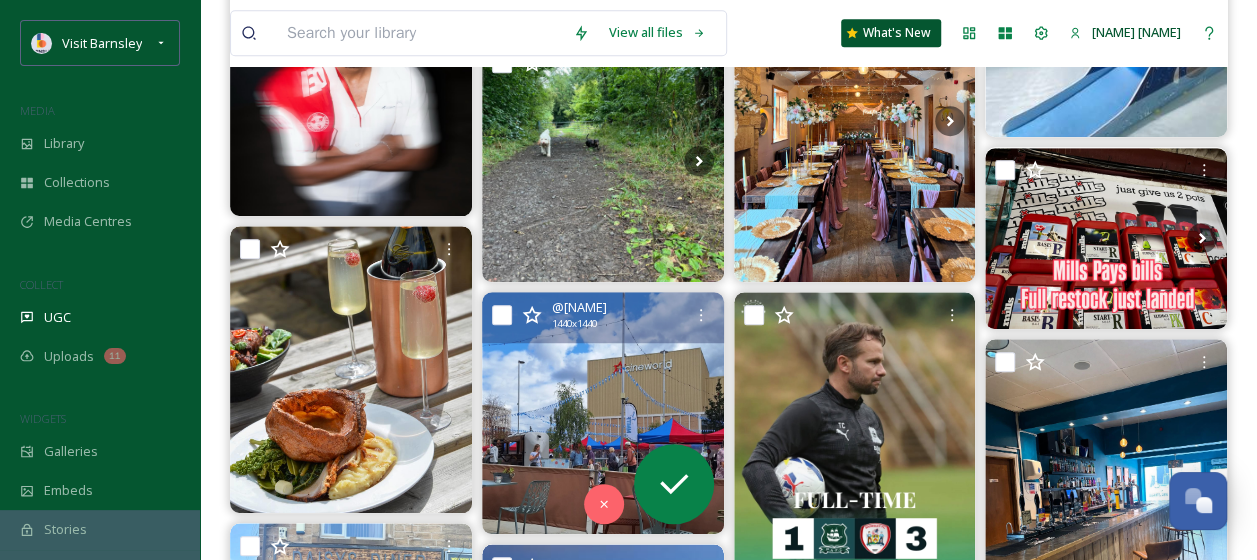 click at bounding box center (603, 413) 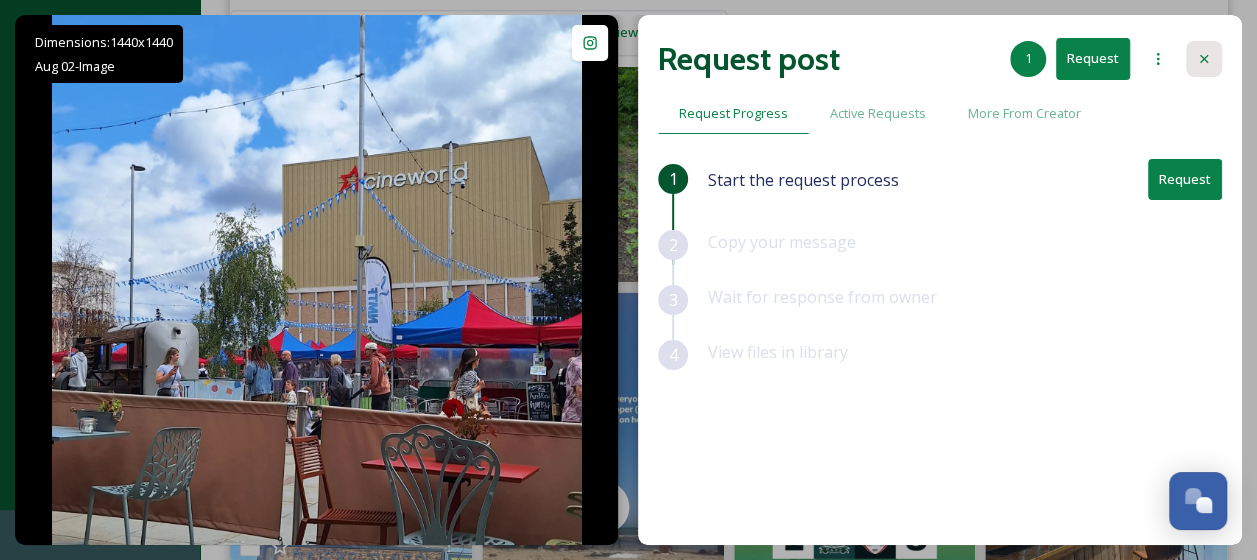 click at bounding box center [1204, 59] 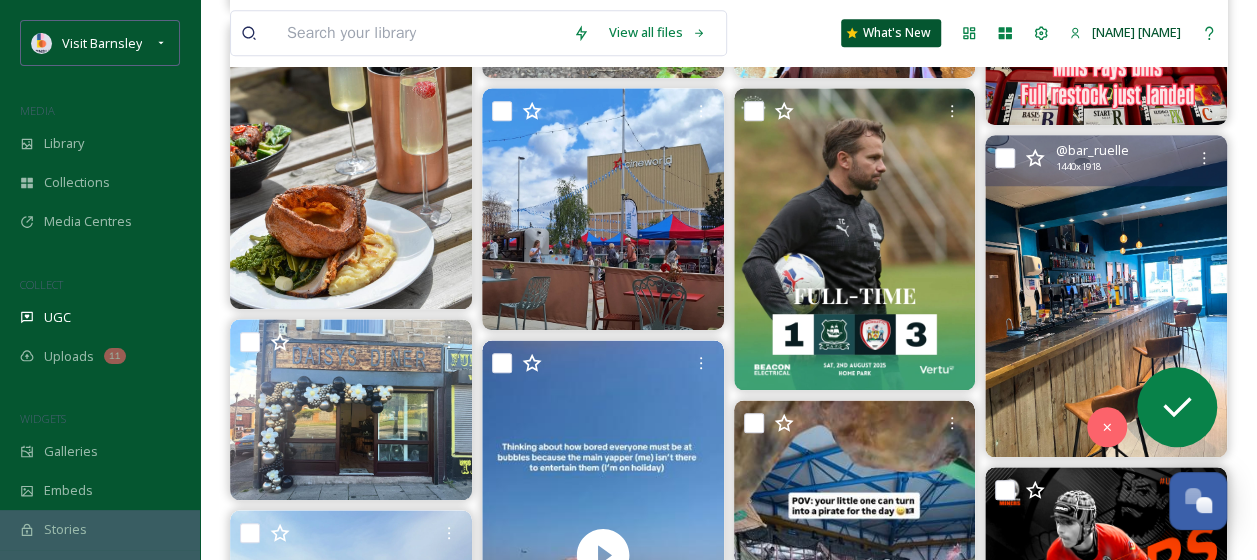 scroll, scrollTop: 800, scrollLeft: 0, axis: vertical 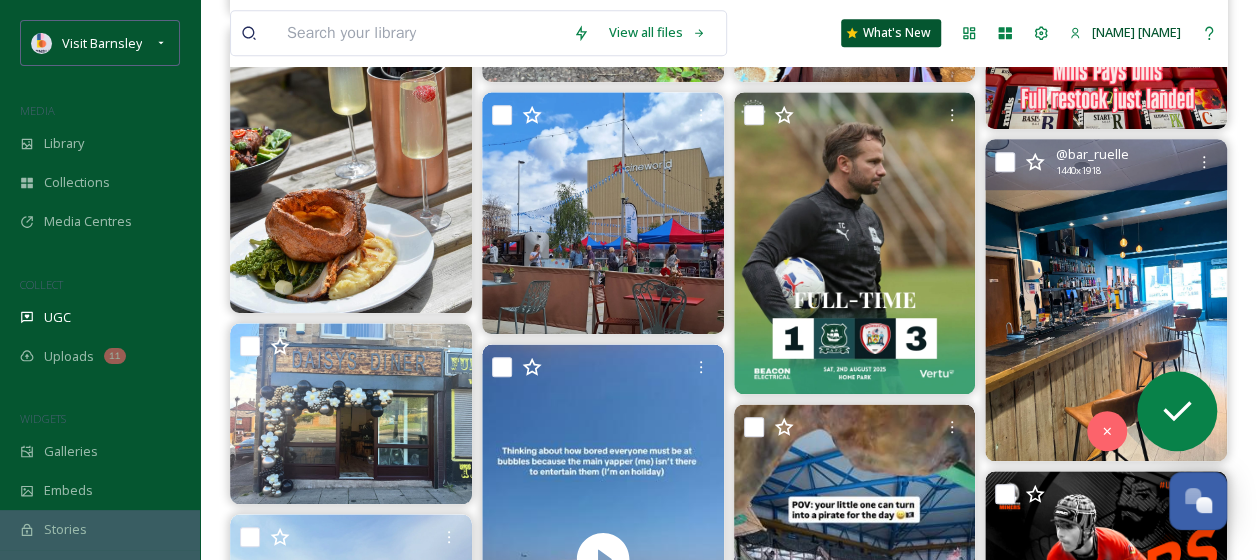 click at bounding box center [1106, 300] 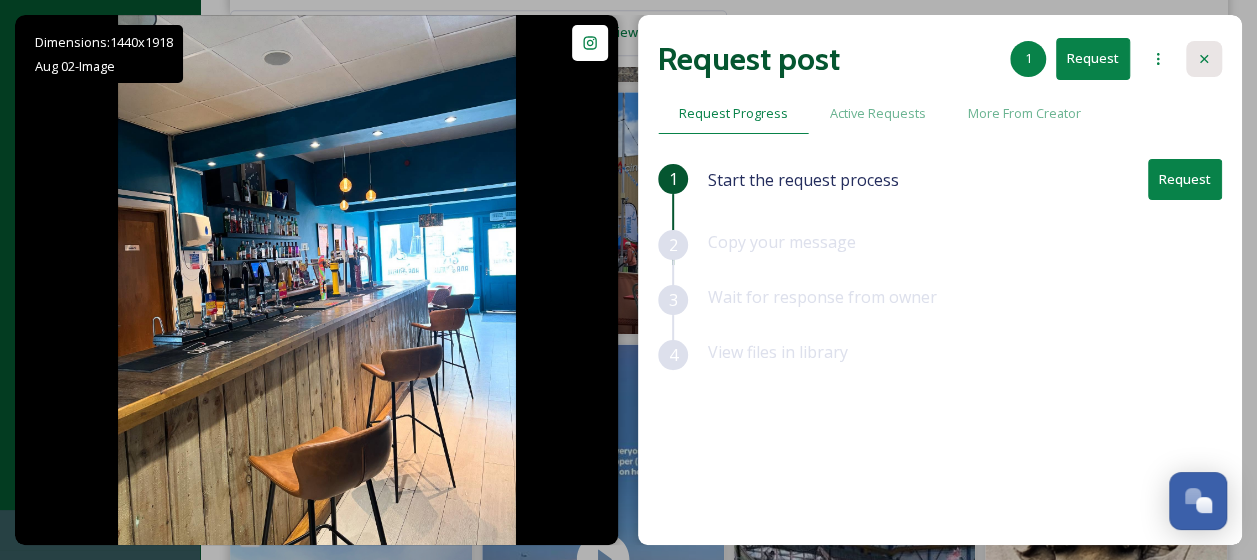 click at bounding box center [1204, 59] 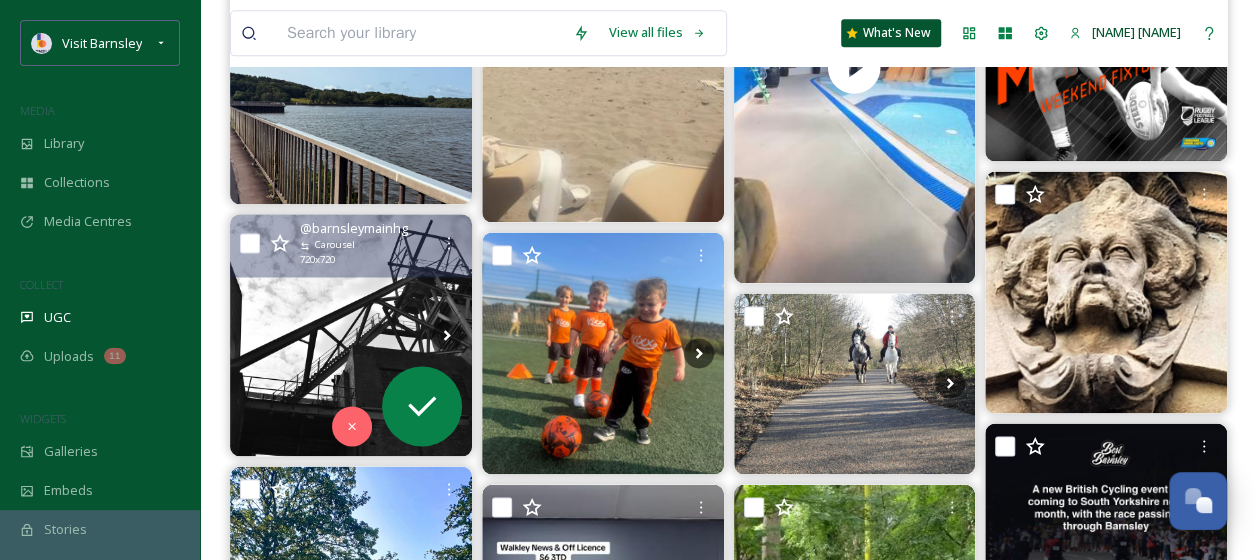 scroll, scrollTop: 1400, scrollLeft: 0, axis: vertical 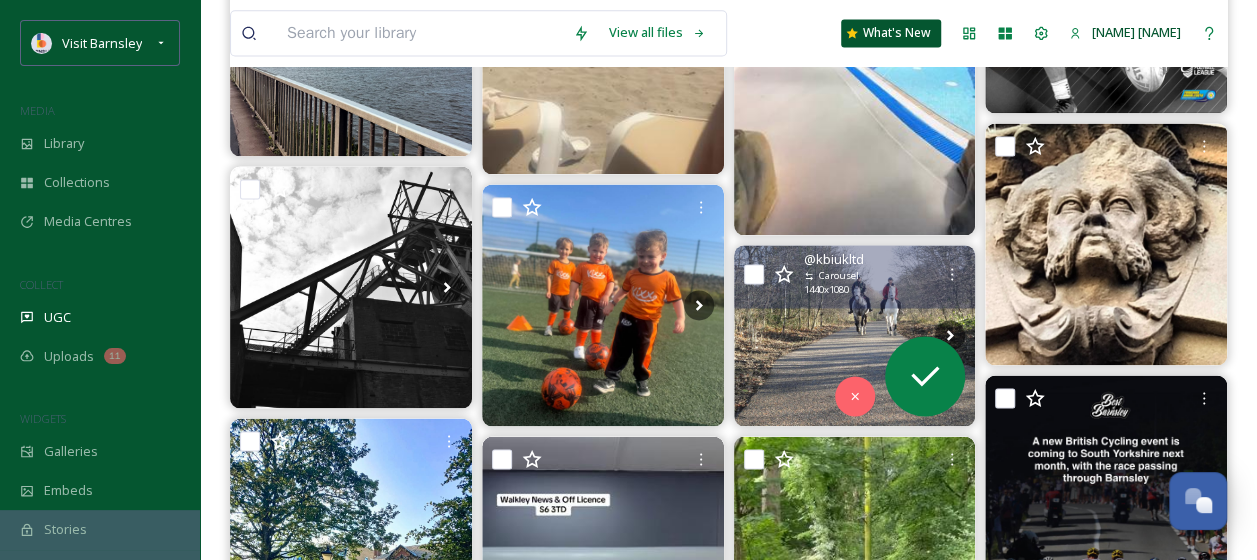 click at bounding box center (855, 335) 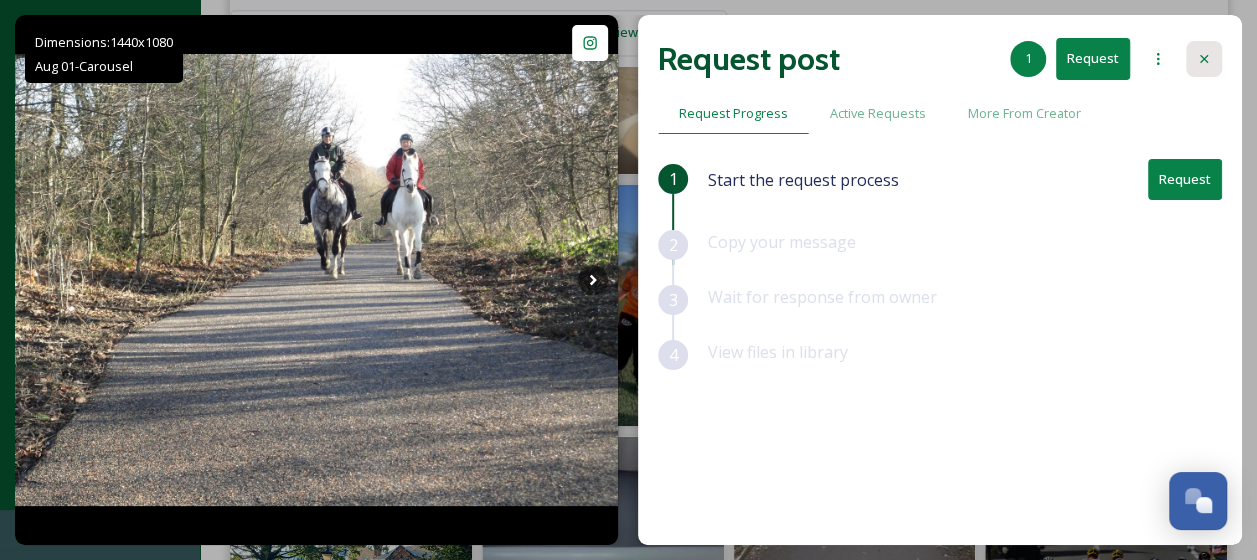 click 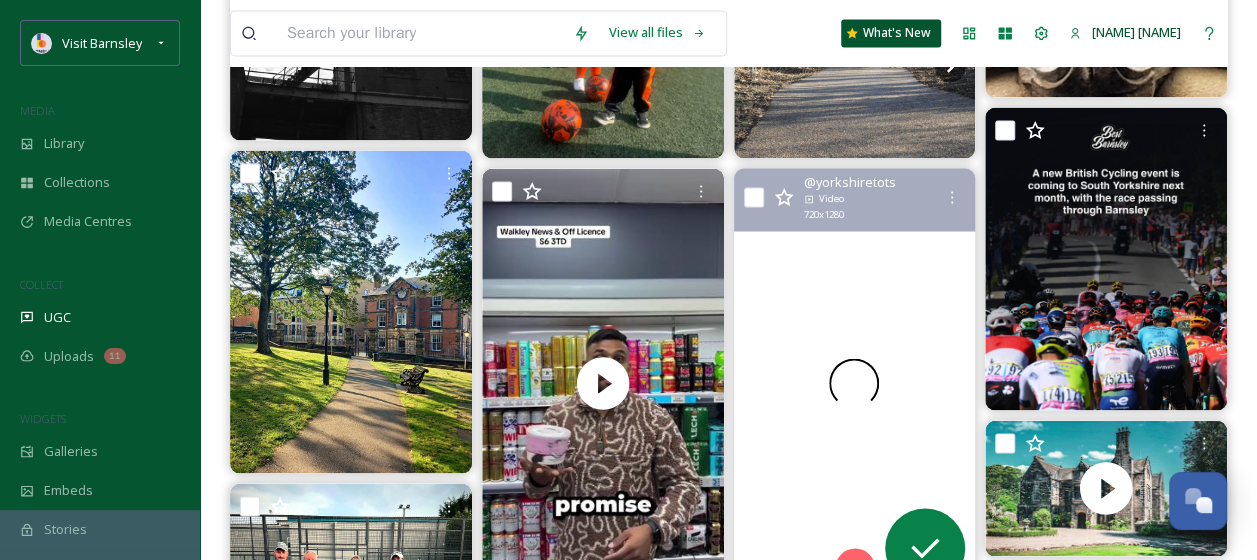 scroll, scrollTop: 1700, scrollLeft: 0, axis: vertical 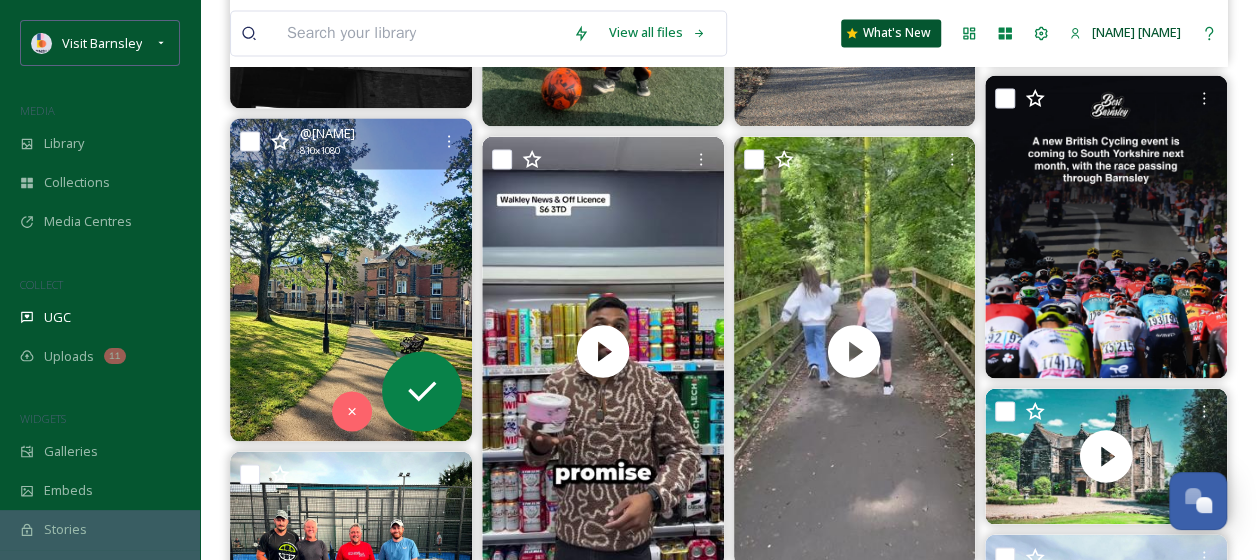 click at bounding box center [351, 279] 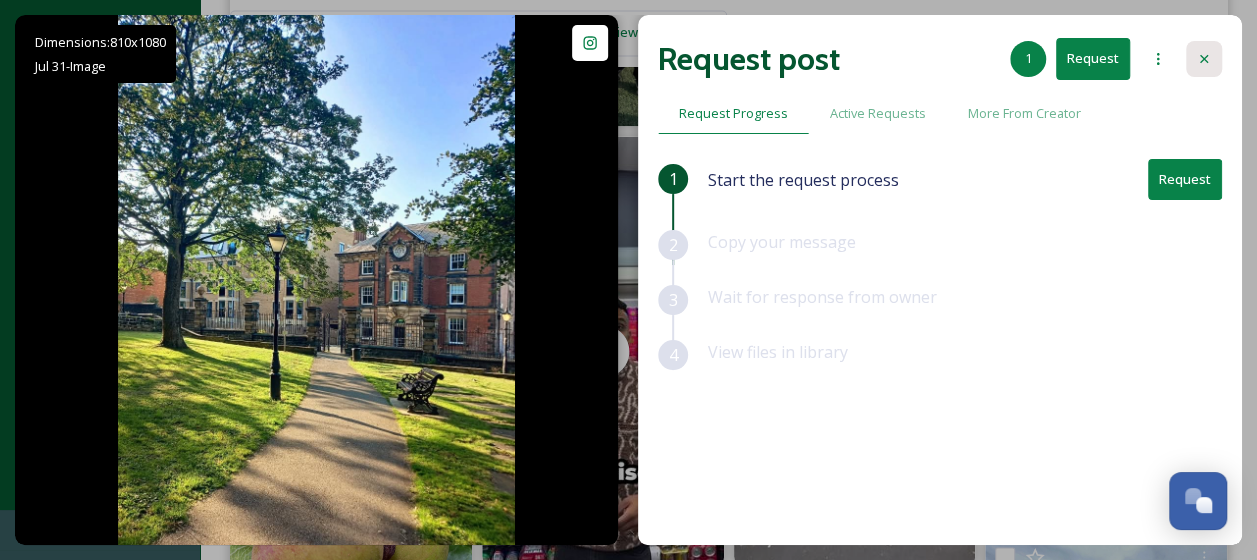 click 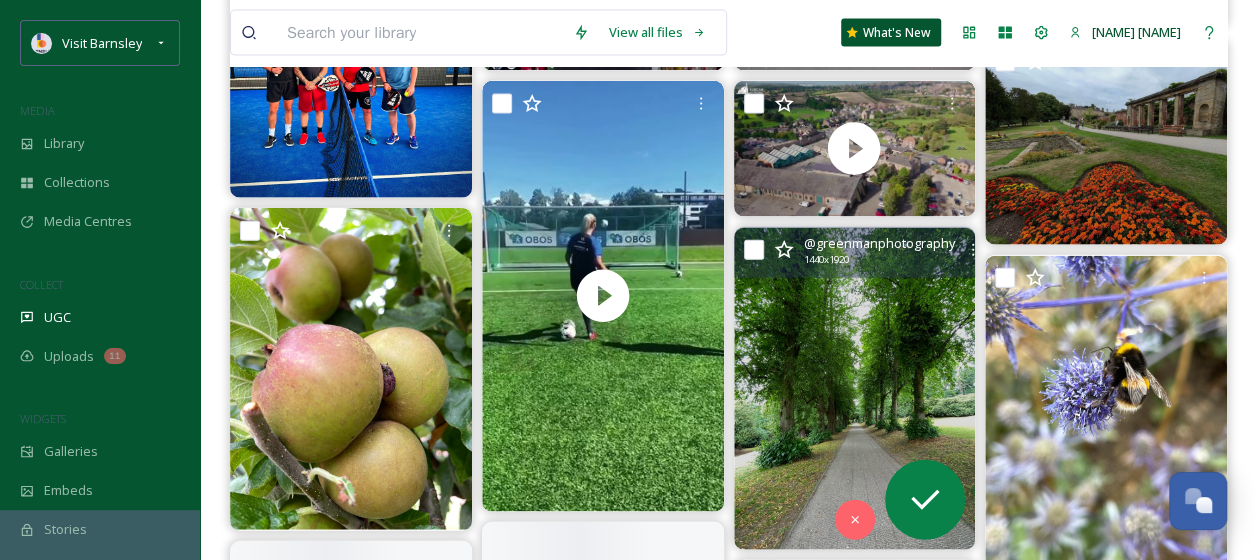 scroll, scrollTop: 2200, scrollLeft: 0, axis: vertical 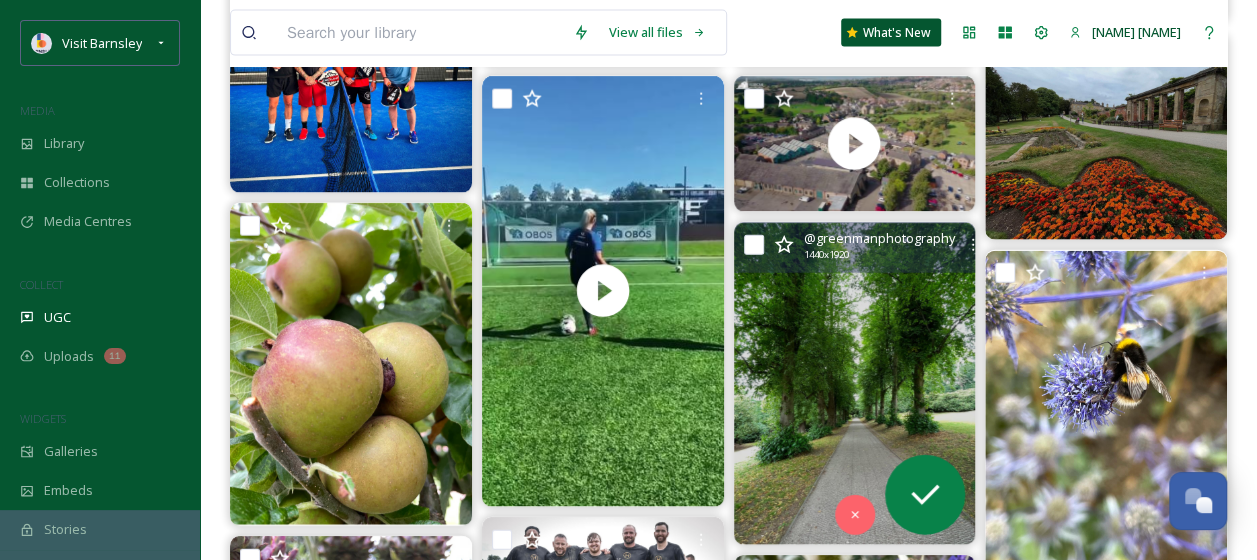 click at bounding box center [855, 384] 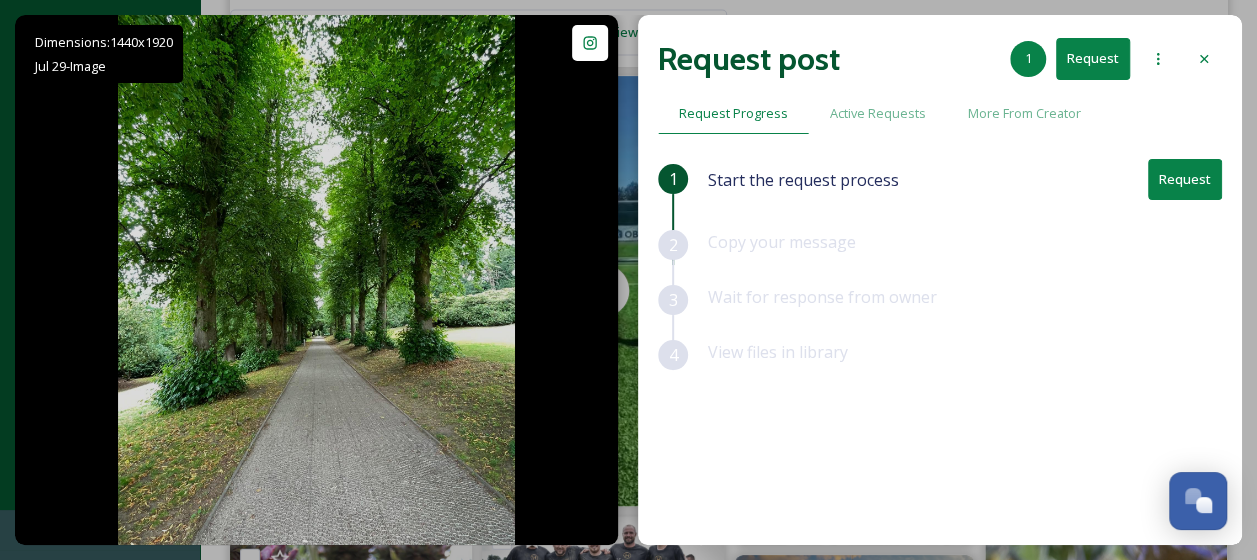 click at bounding box center [1204, 59] 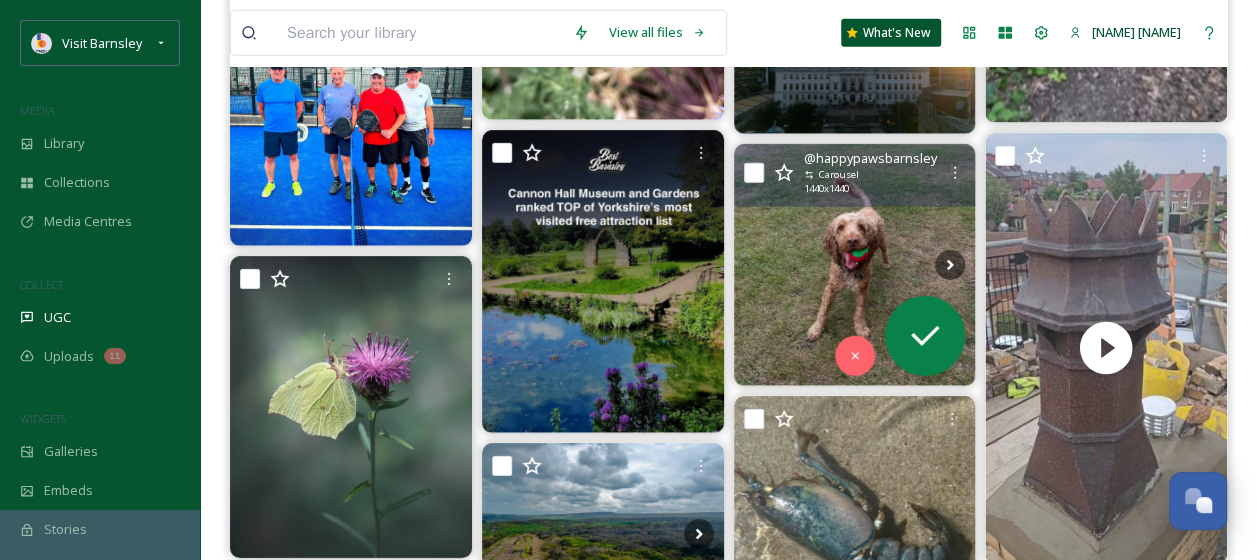 scroll, scrollTop: 3100, scrollLeft: 0, axis: vertical 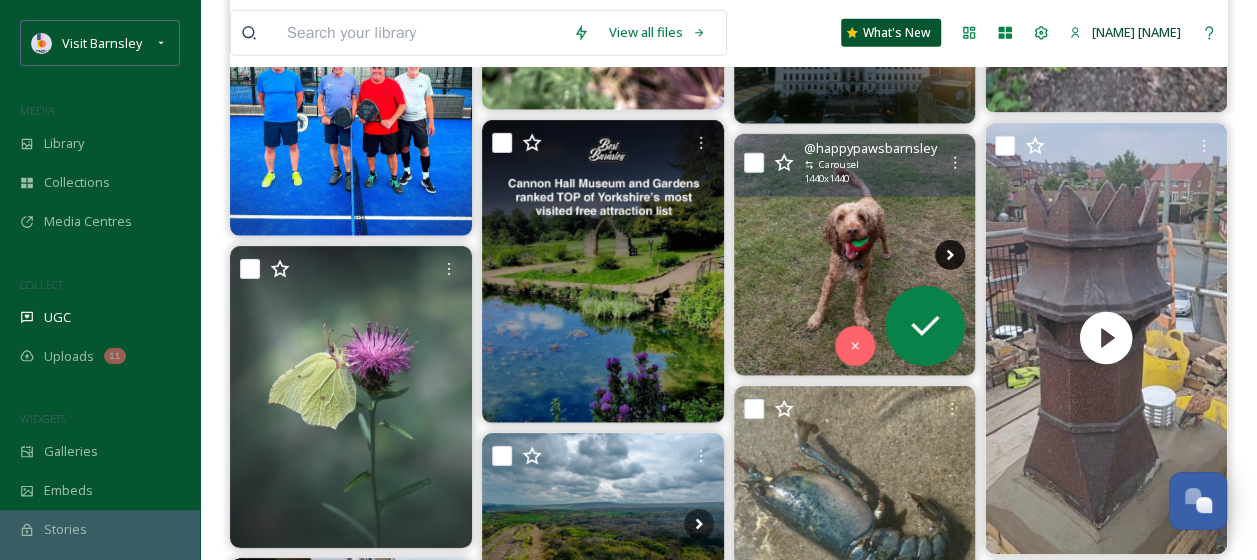 click 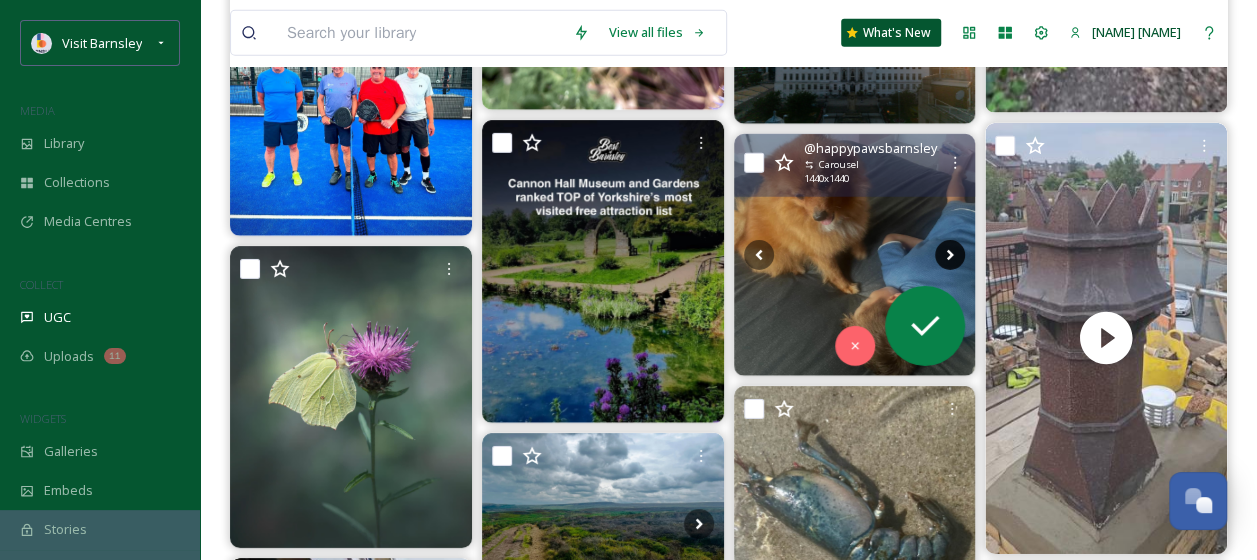 click 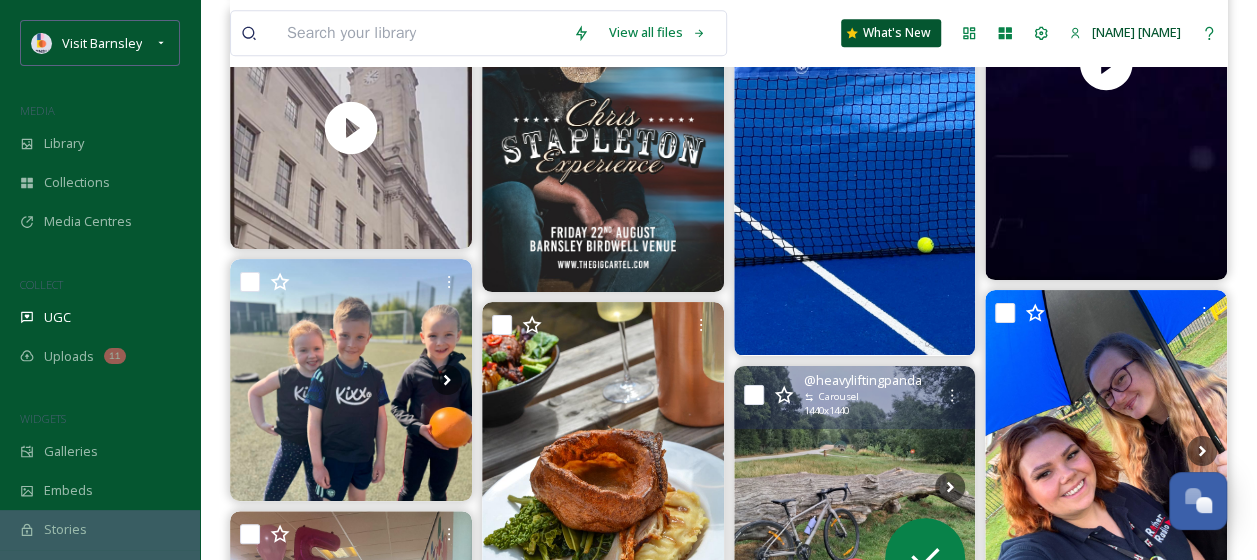 scroll, scrollTop: 5000, scrollLeft: 0, axis: vertical 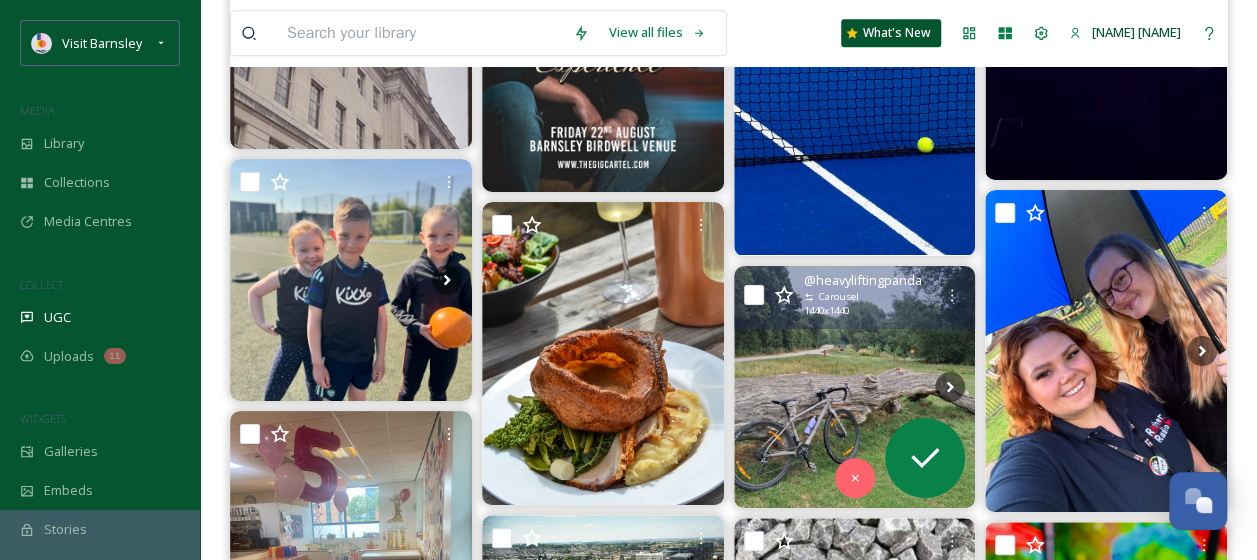 click at bounding box center [855, 387] 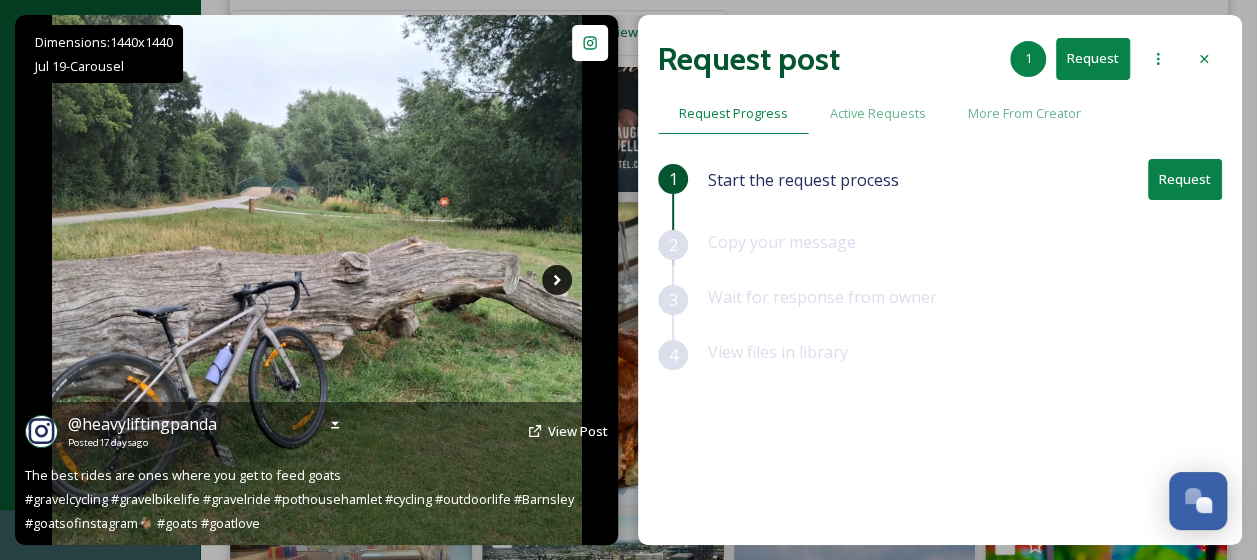click 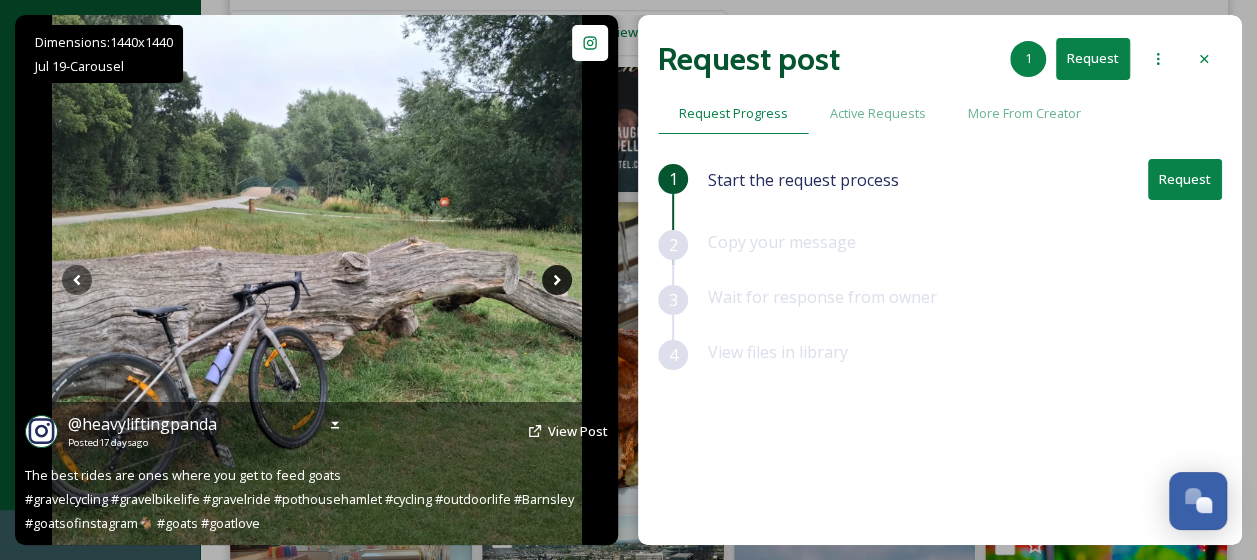 click 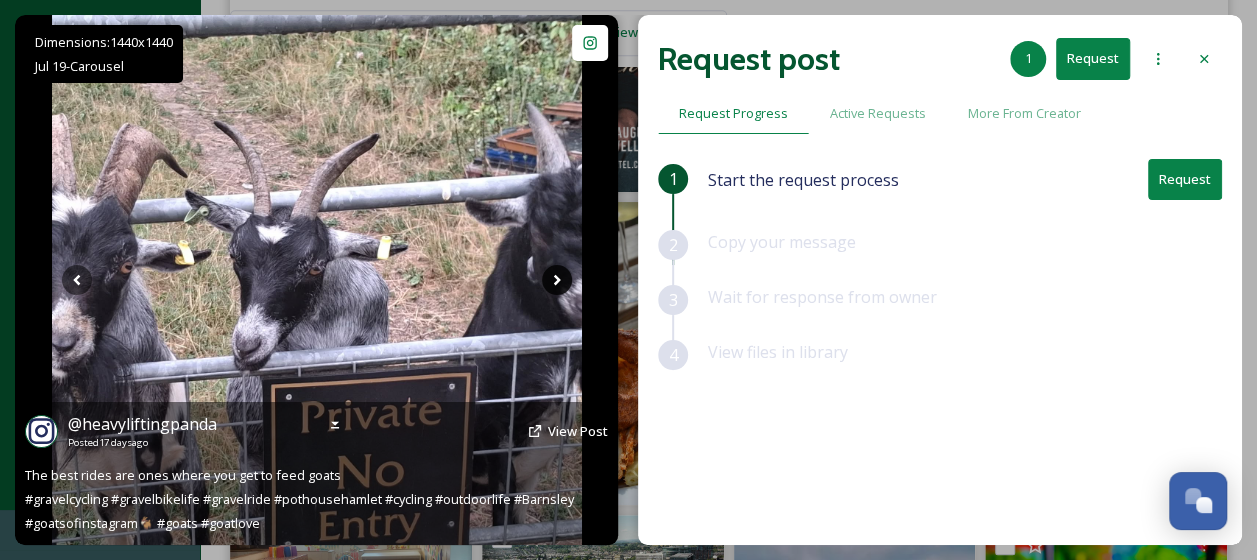 click 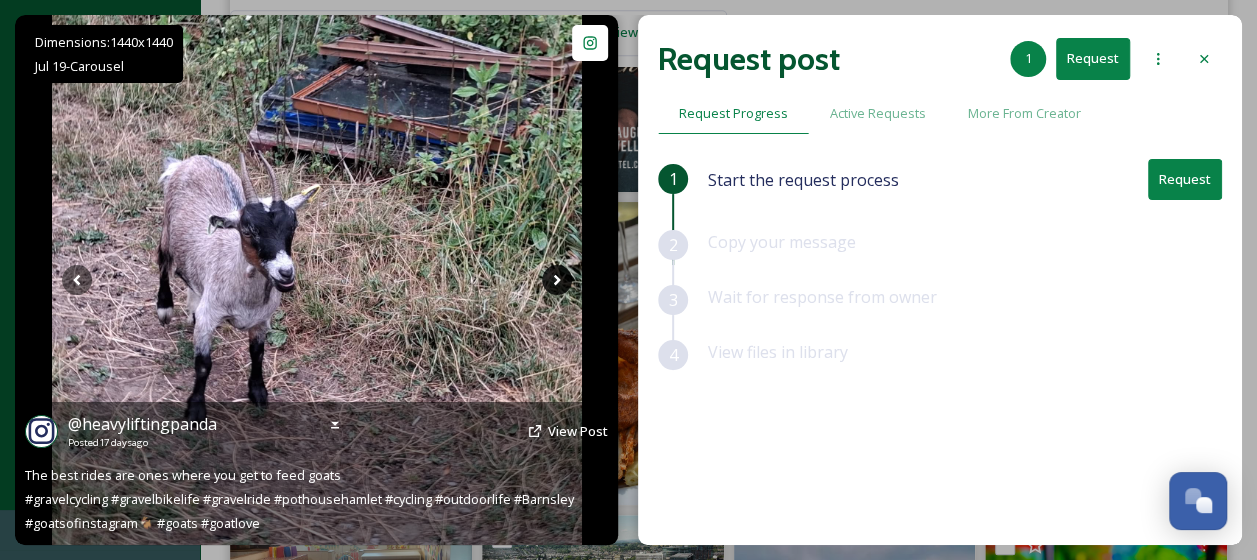 click 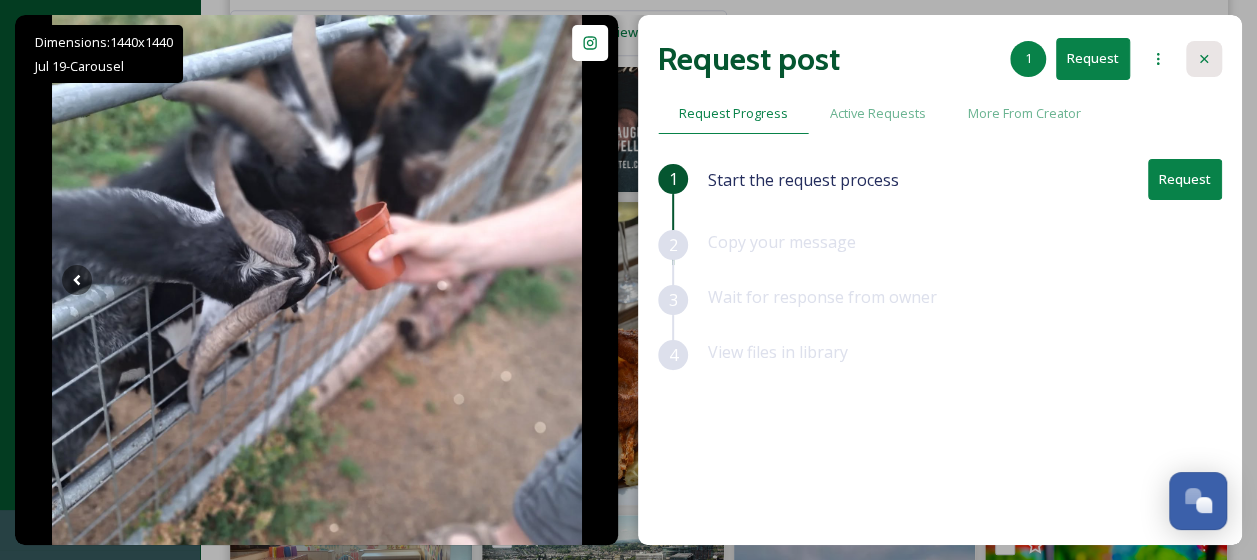 click 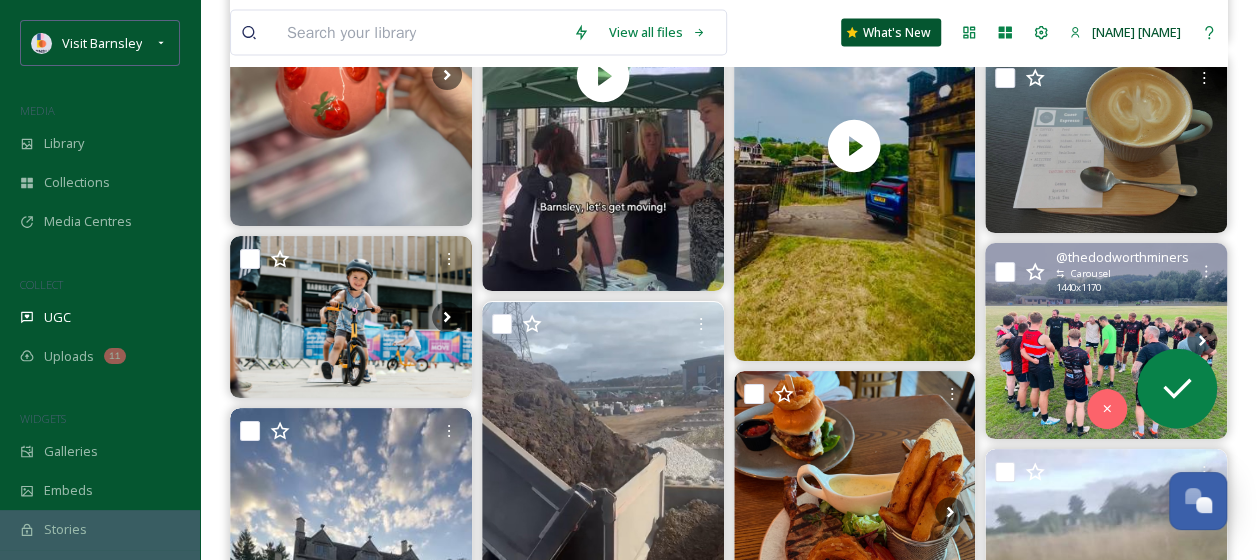 scroll, scrollTop: 5900, scrollLeft: 0, axis: vertical 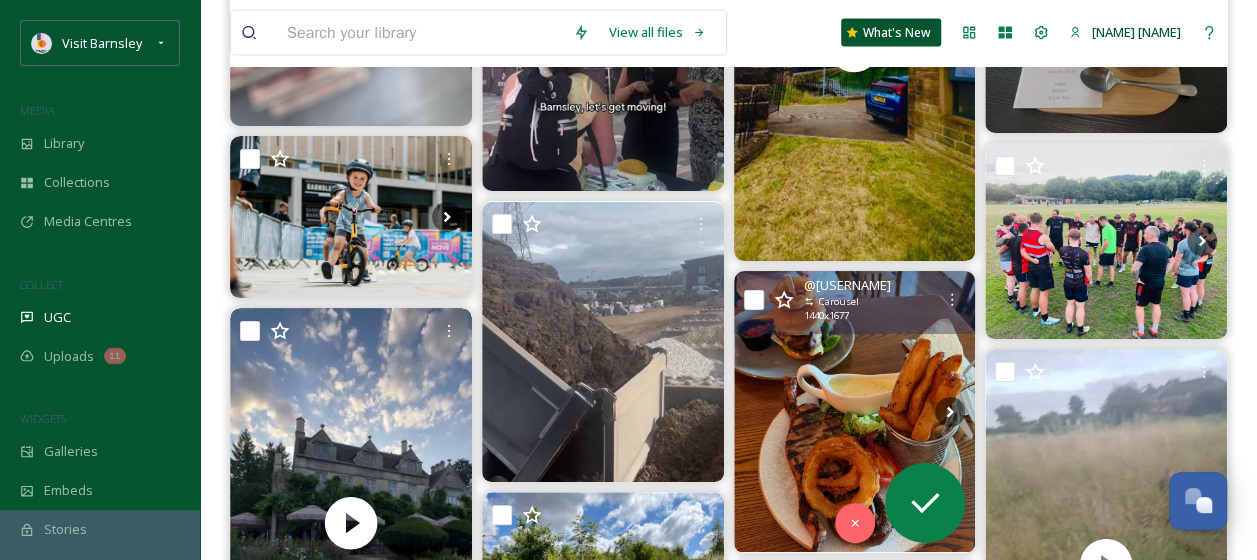 click at bounding box center (855, 412) 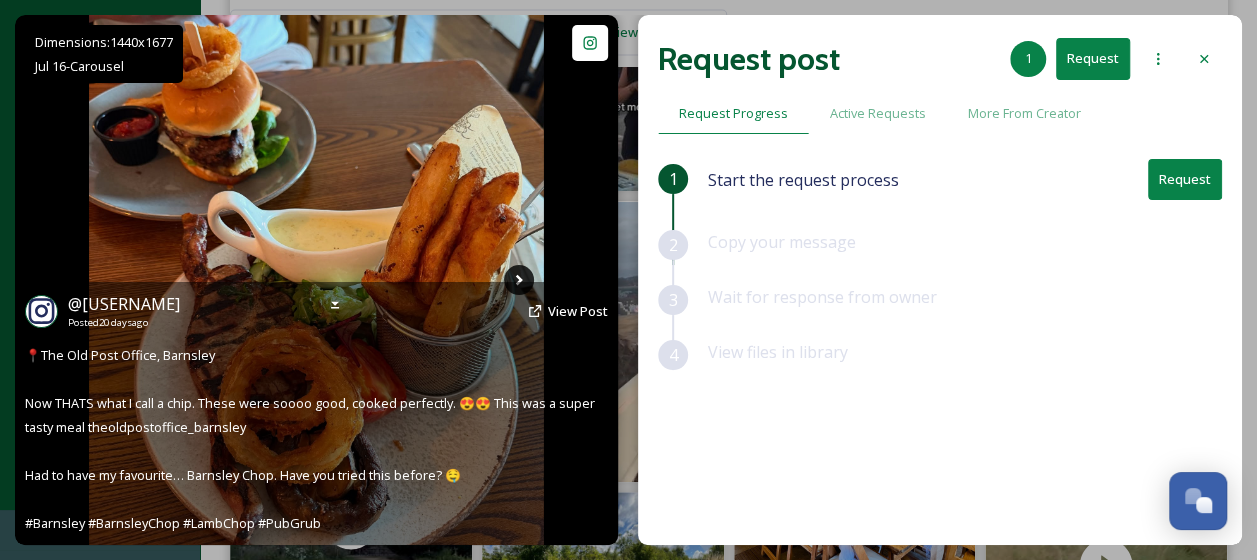 click 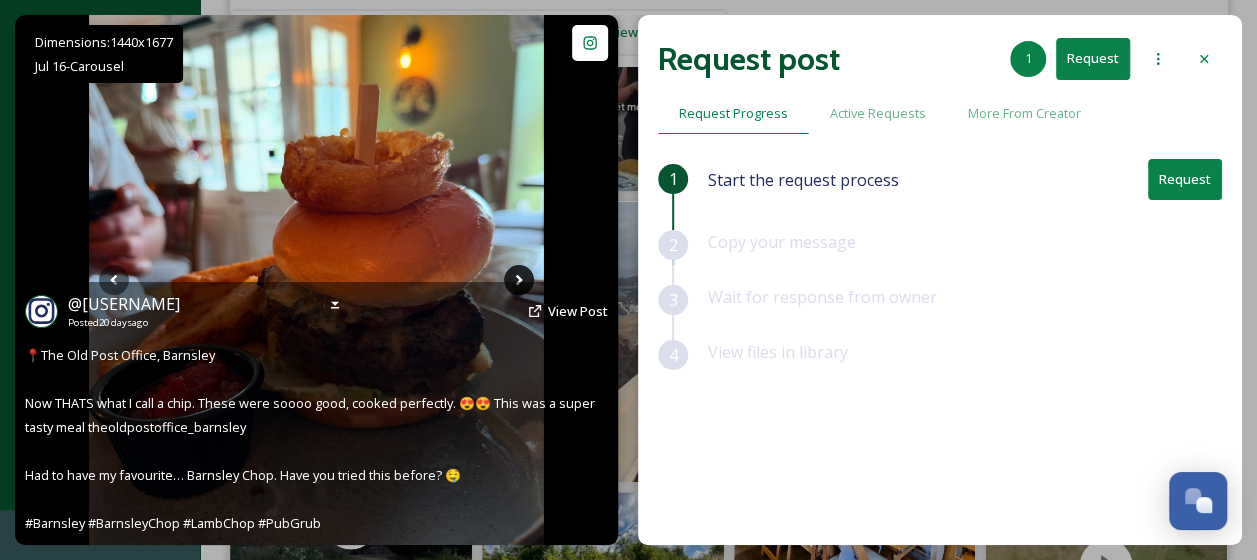 click 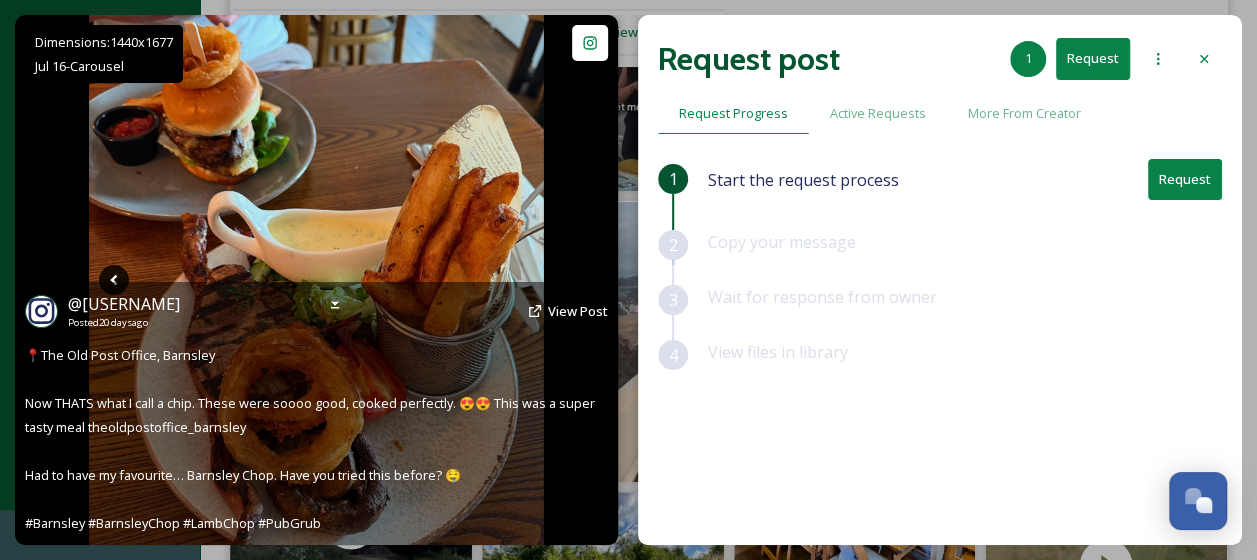 click 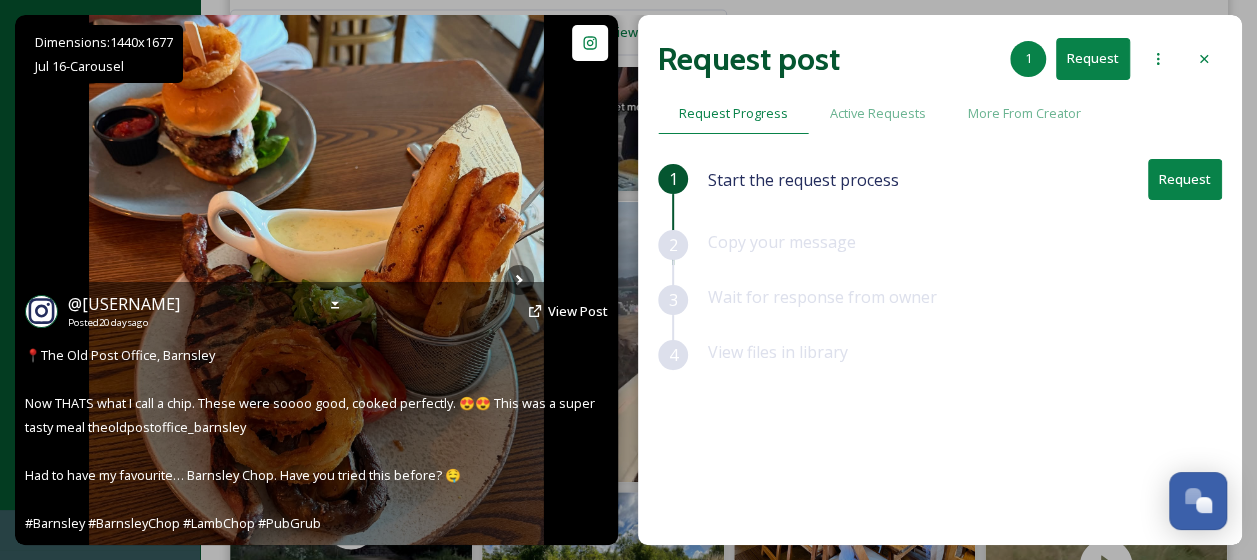 click 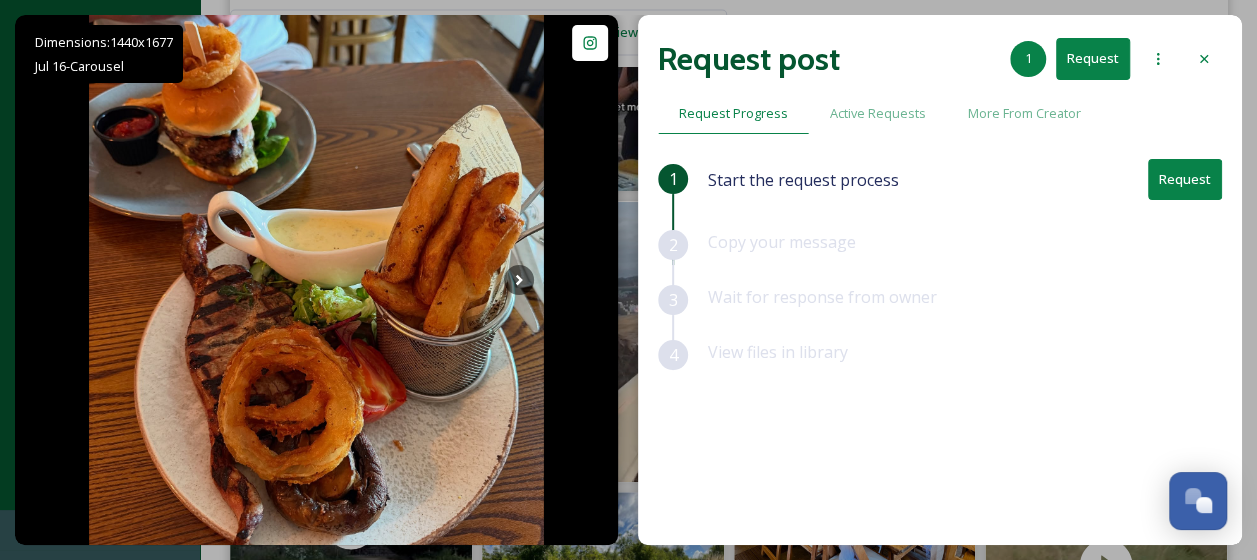 click on "Request" at bounding box center (1185, 179) 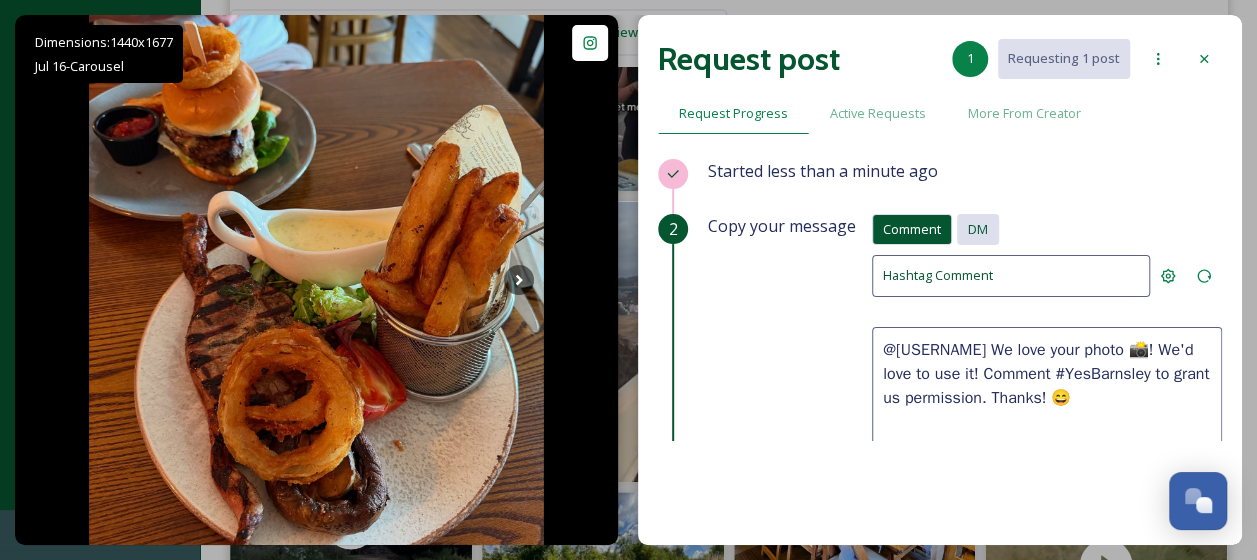 click on "DM" at bounding box center [978, 229] 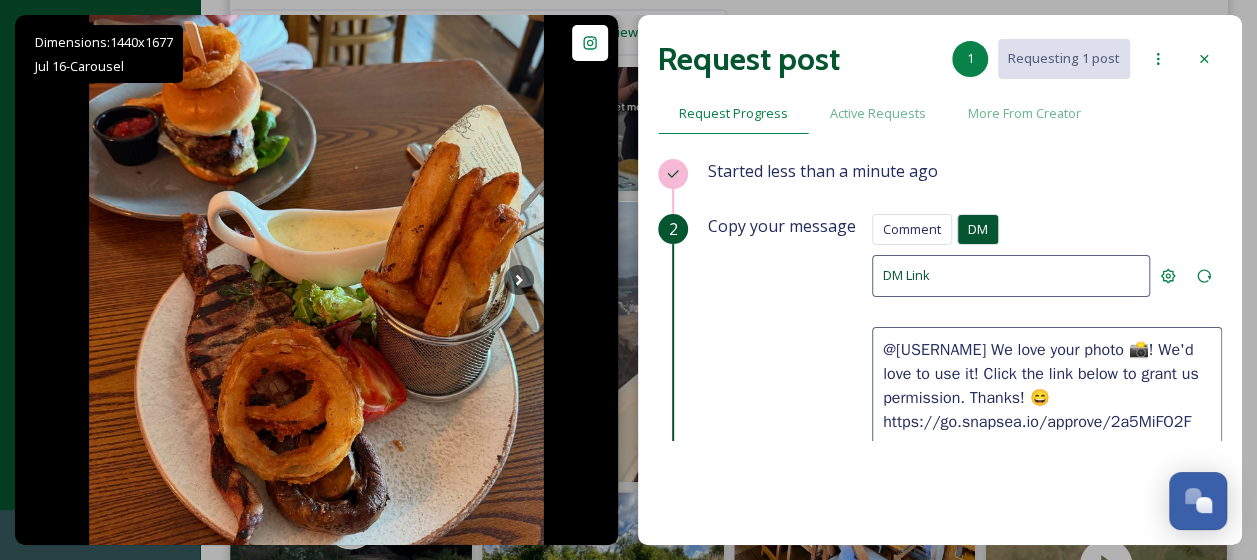 scroll, scrollTop: 100, scrollLeft: 0, axis: vertical 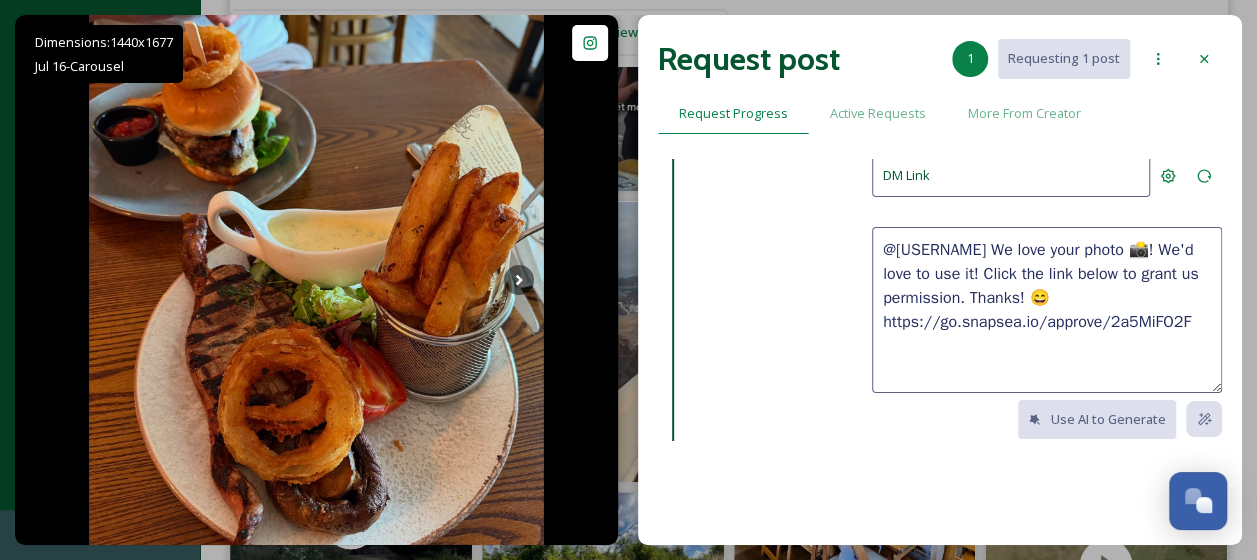 drag, startPoint x: 1186, startPoint y: 322, endPoint x: 782, endPoint y: 214, distance: 418.18655 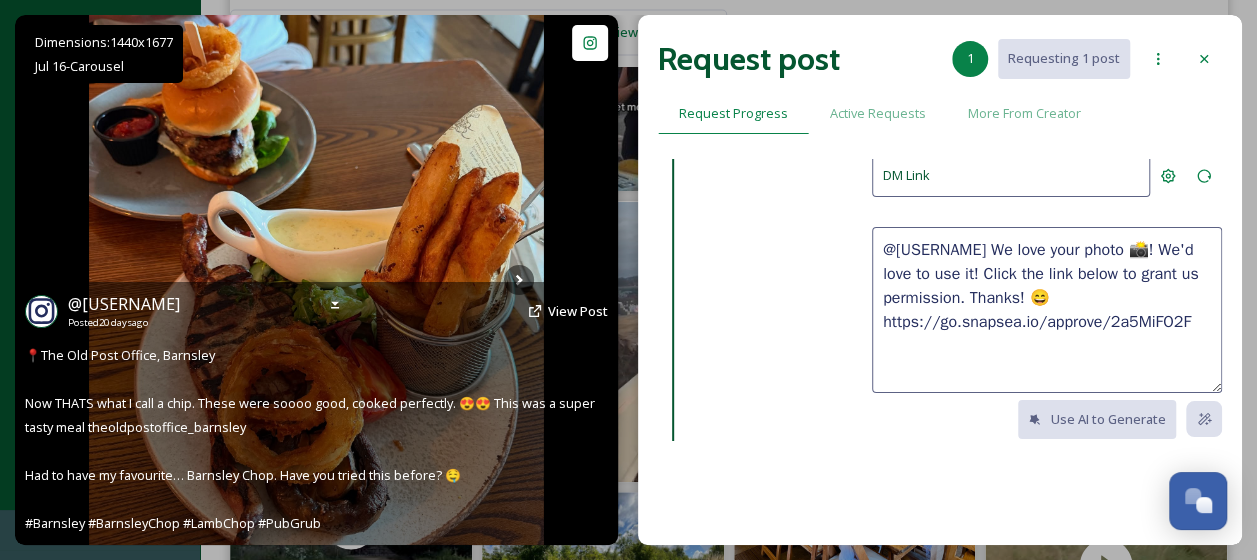 scroll, scrollTop: 6300, scrollLeft: 0, axis: vertical 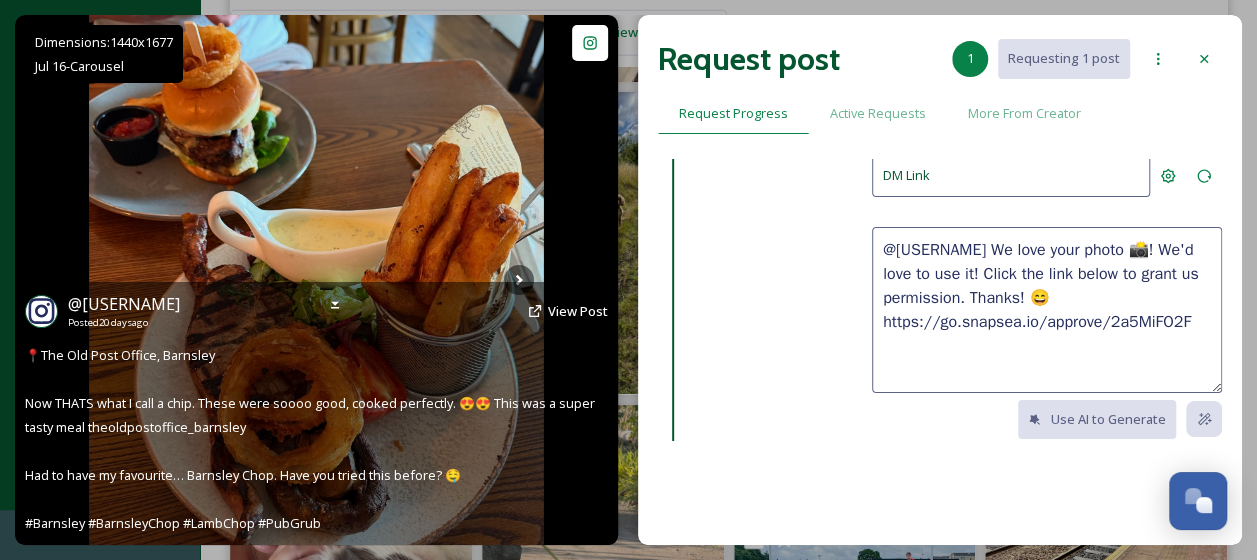 click on "@[USERNAME] Posted  20 days  ago View Post" at bounding box center [316, 311] 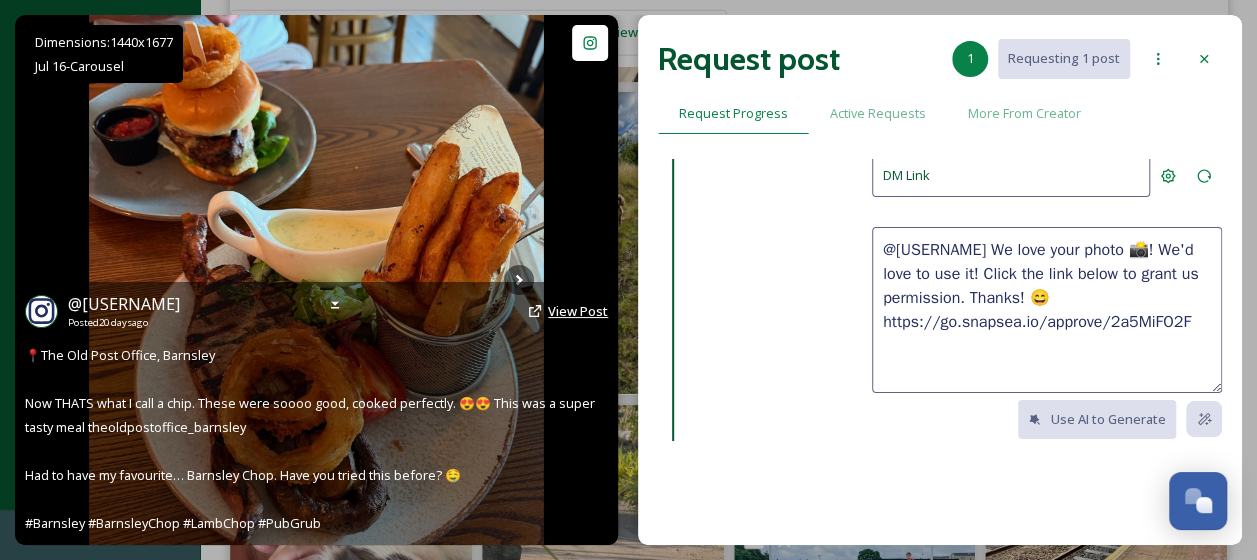 click on "View Post" at bounding box center (578, 311) 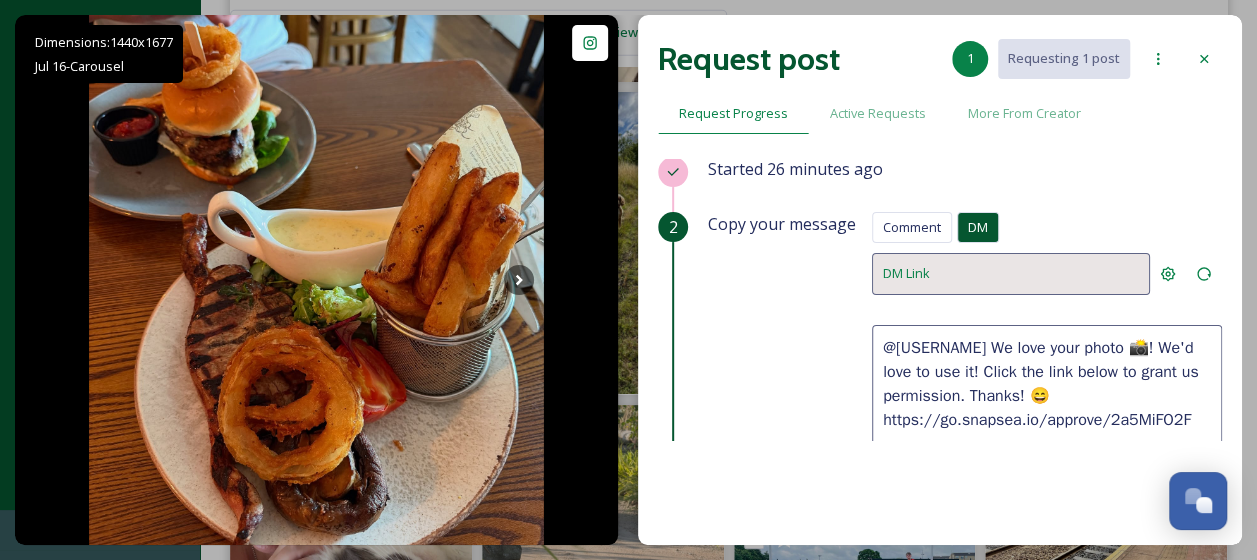 scroll, scrollTop: 0, scrollLeft: 0, axis: both 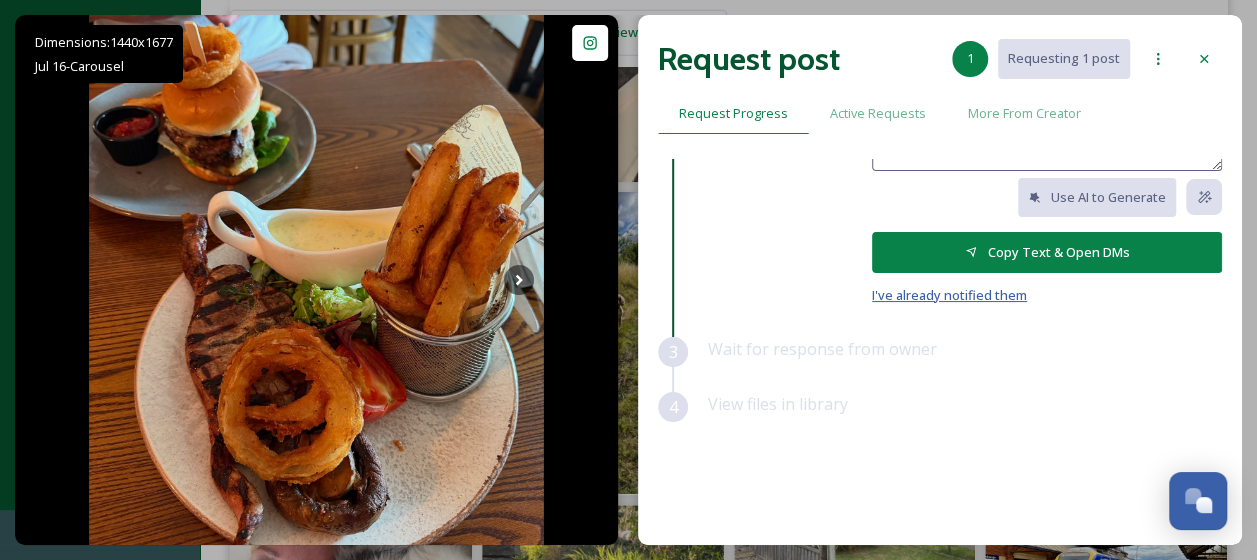 click on "I've already notified them" at bounding box center (949, 295) 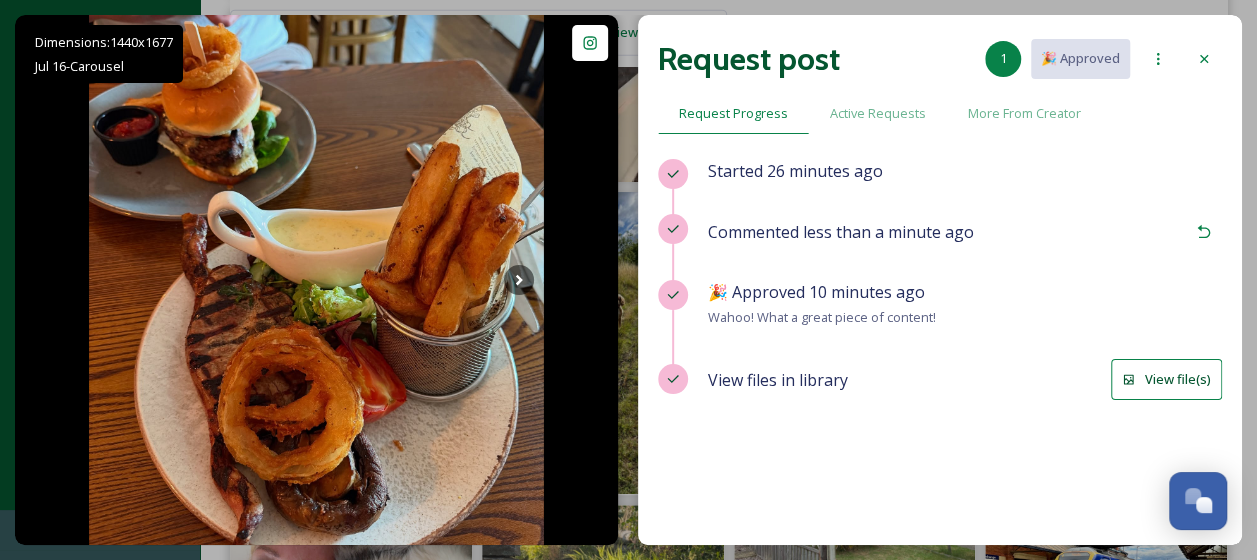 scroll, scrollTop: 0, scrollLeft: 0, axis: both 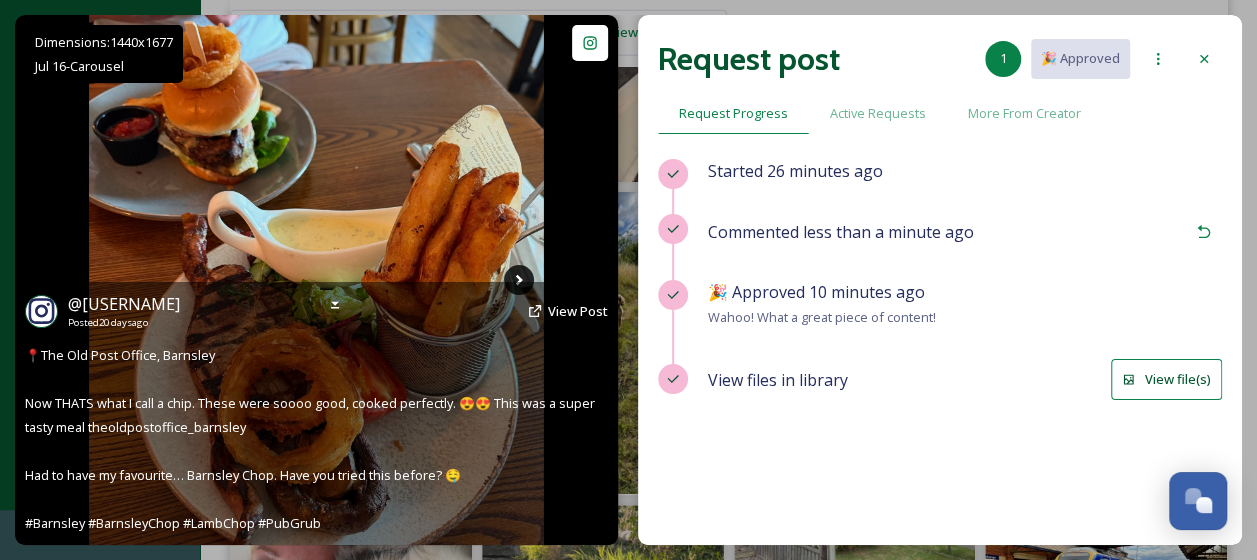 click 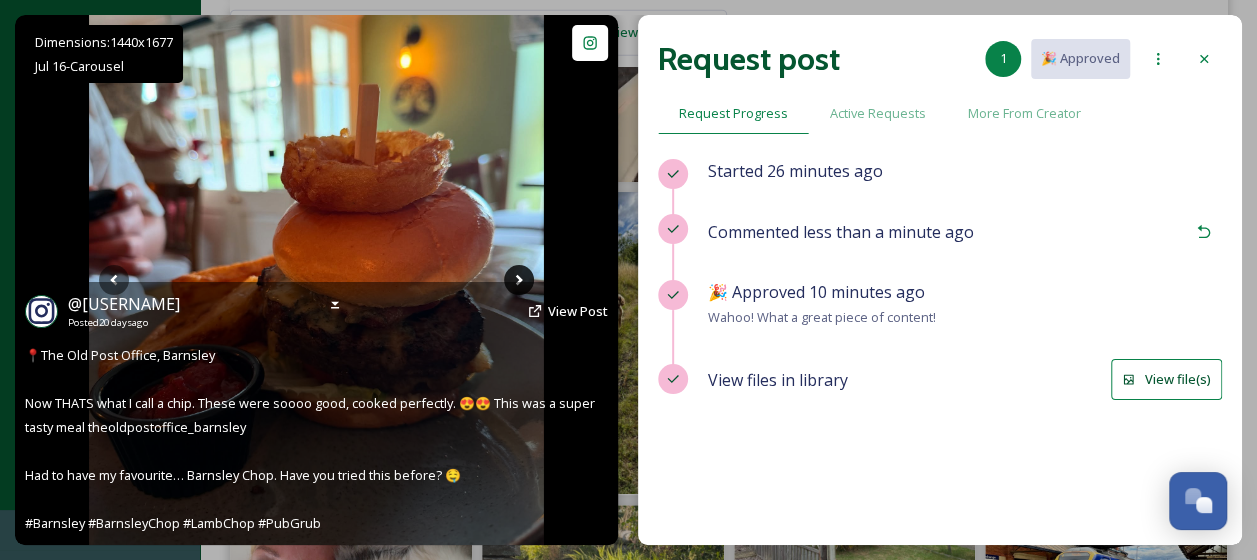 click 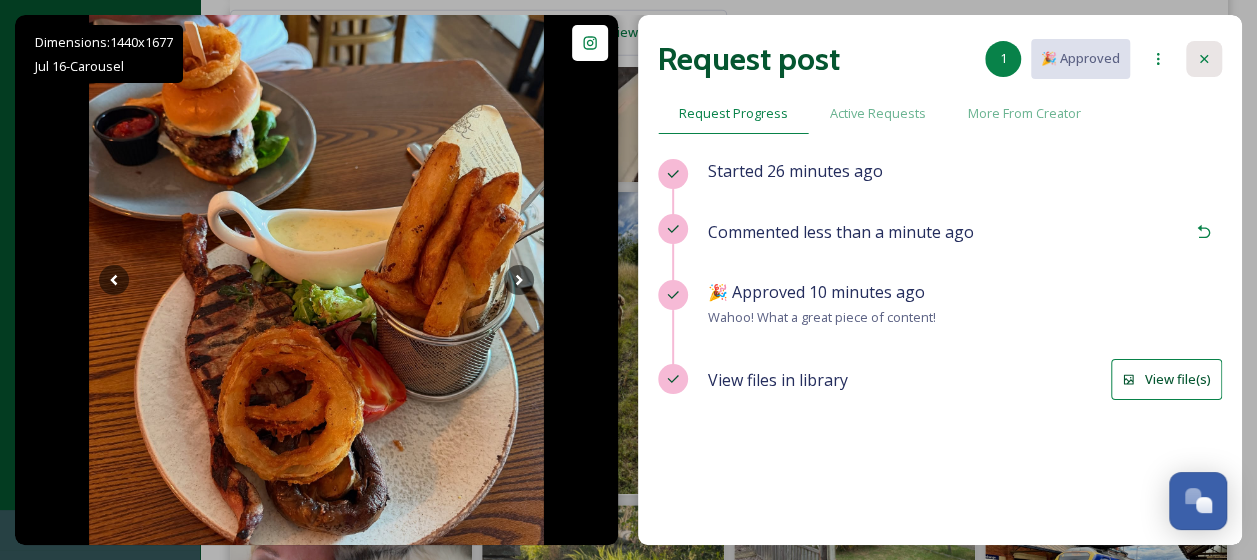 click at bounding box center [1204, 59] 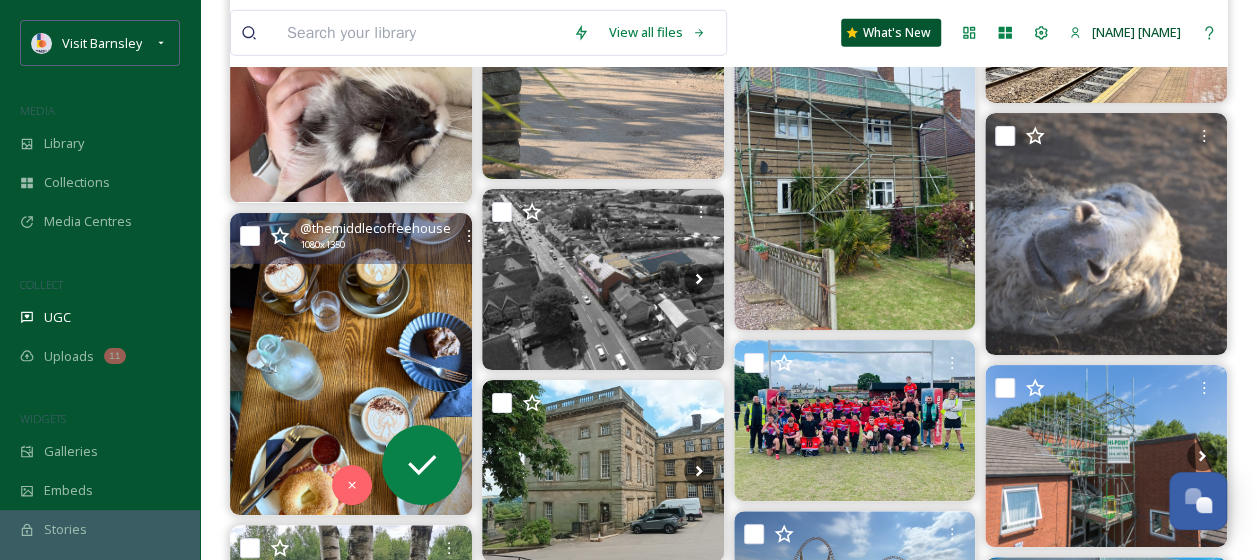 scroll, scrollTop: 6800, scrollLeft: 0, axis: vertical 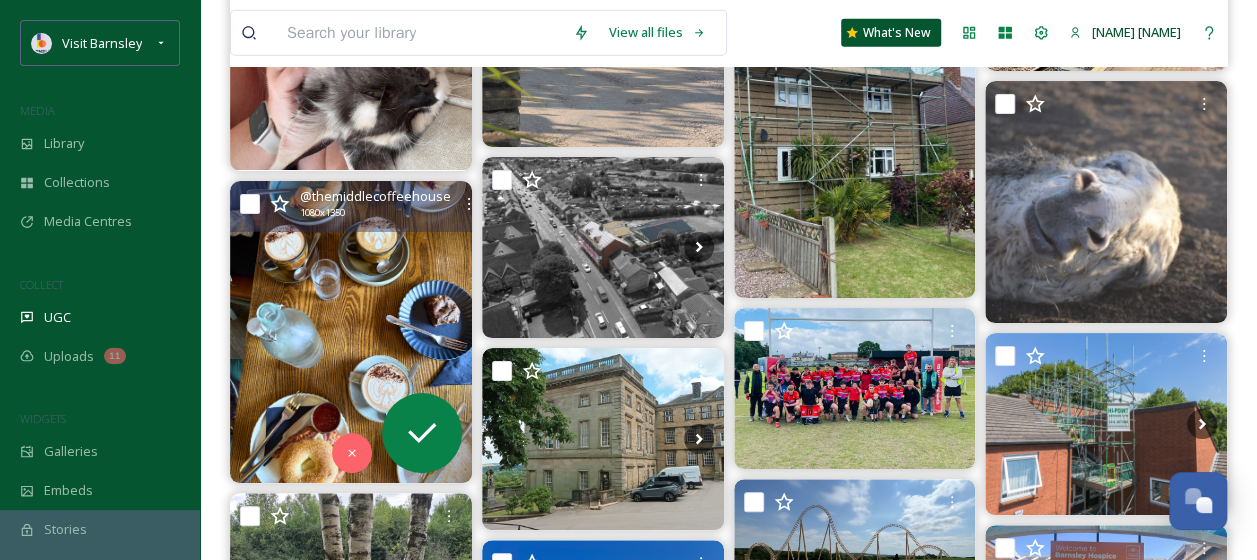 click at bounding box center (351, 332) 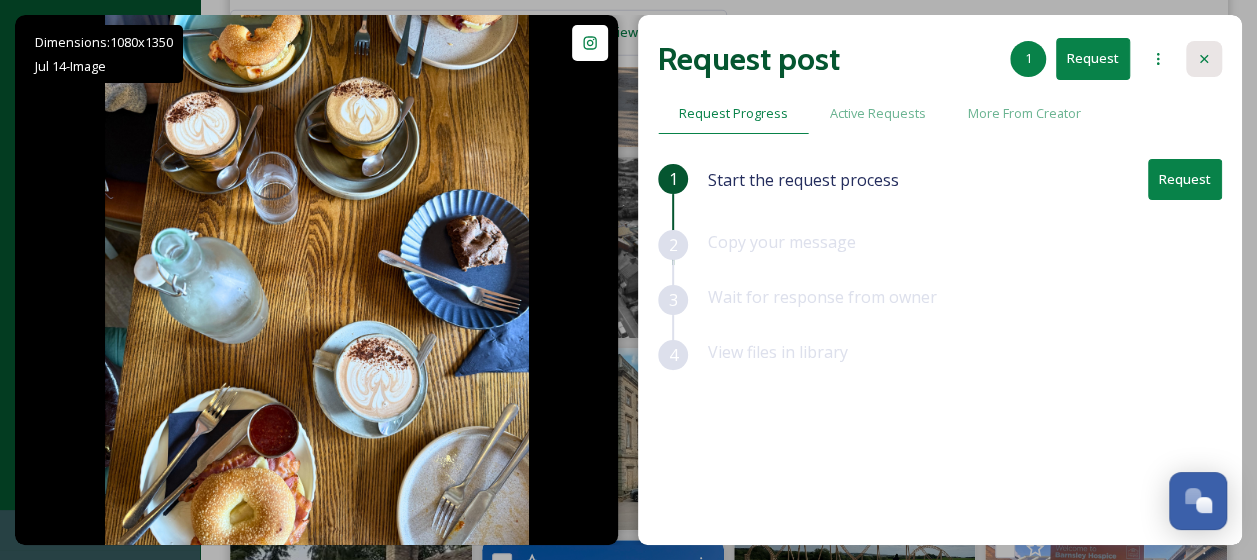 click 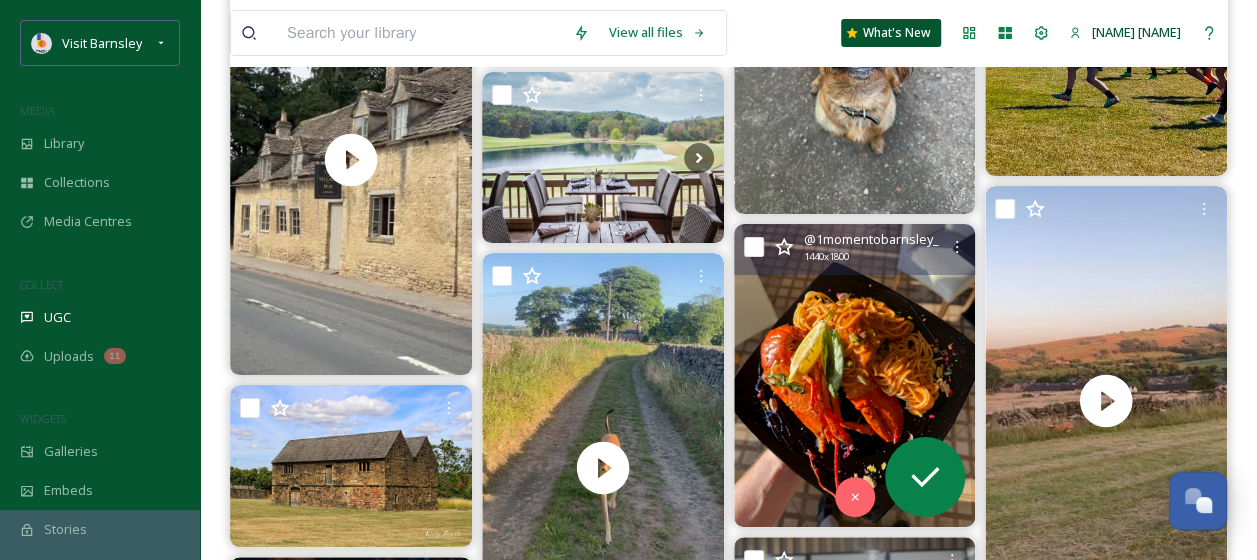 scroll, scrollTop: 7500, scrollLeft: 0, axis: vertical 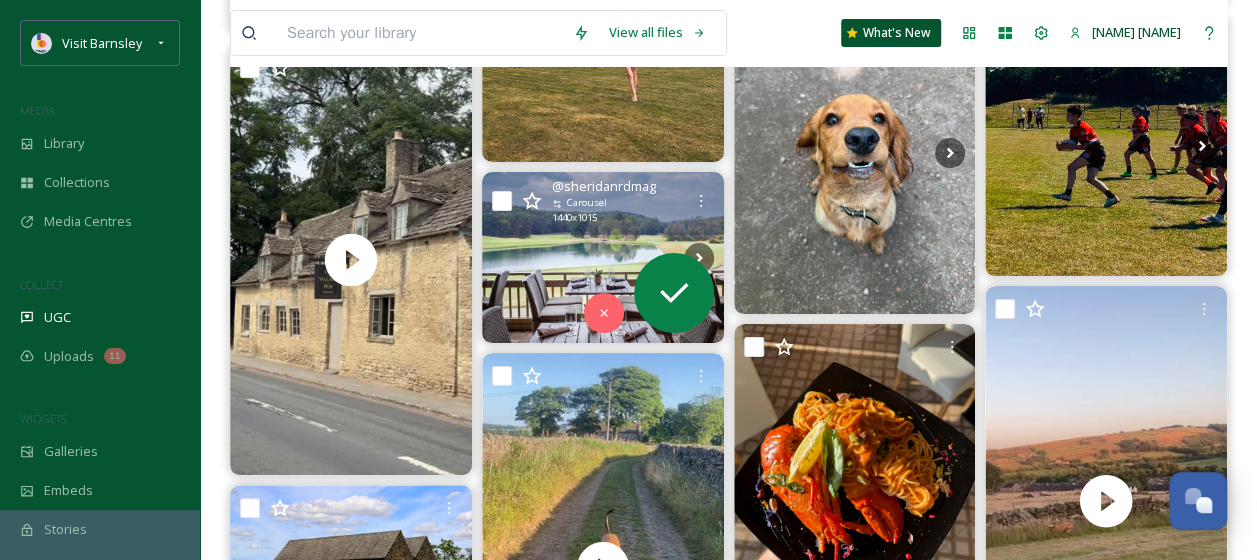 click at bounding box center [603, 257] 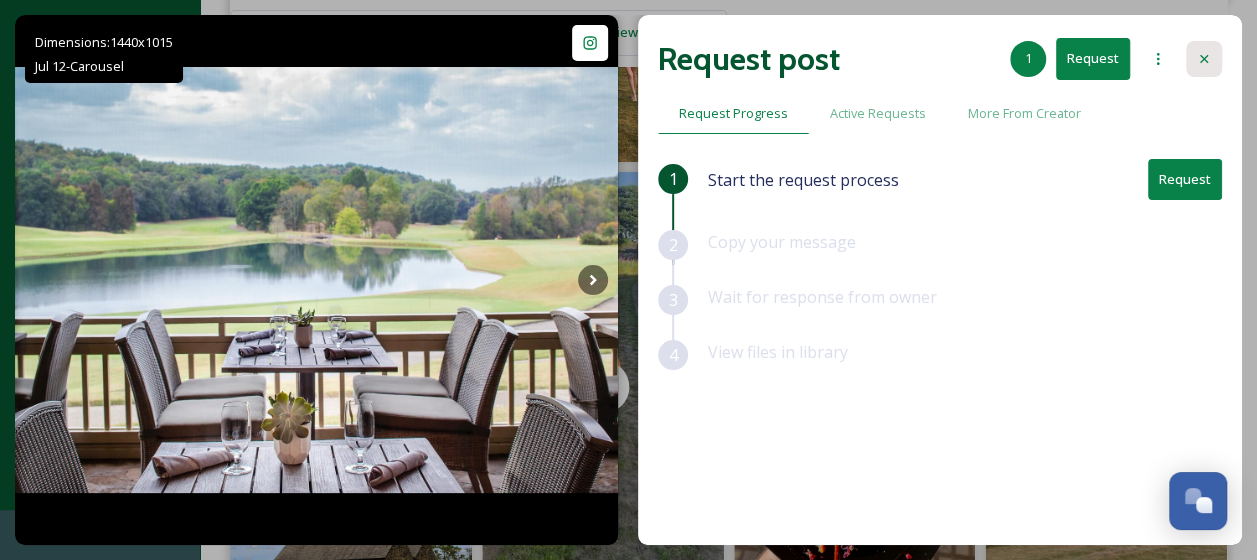 click 